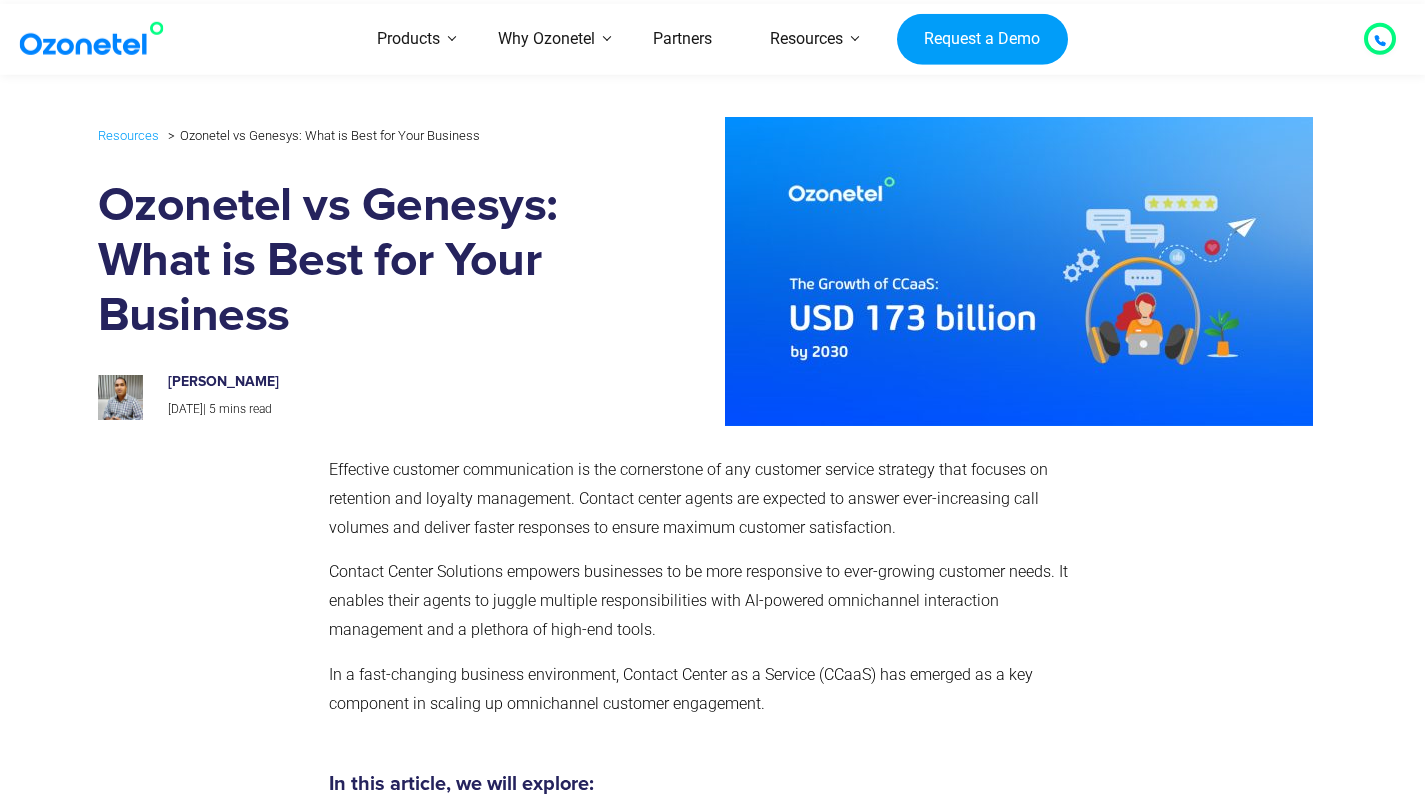 scroll, scrollTop: 5161, scrollLeft: 0, axis: vertical 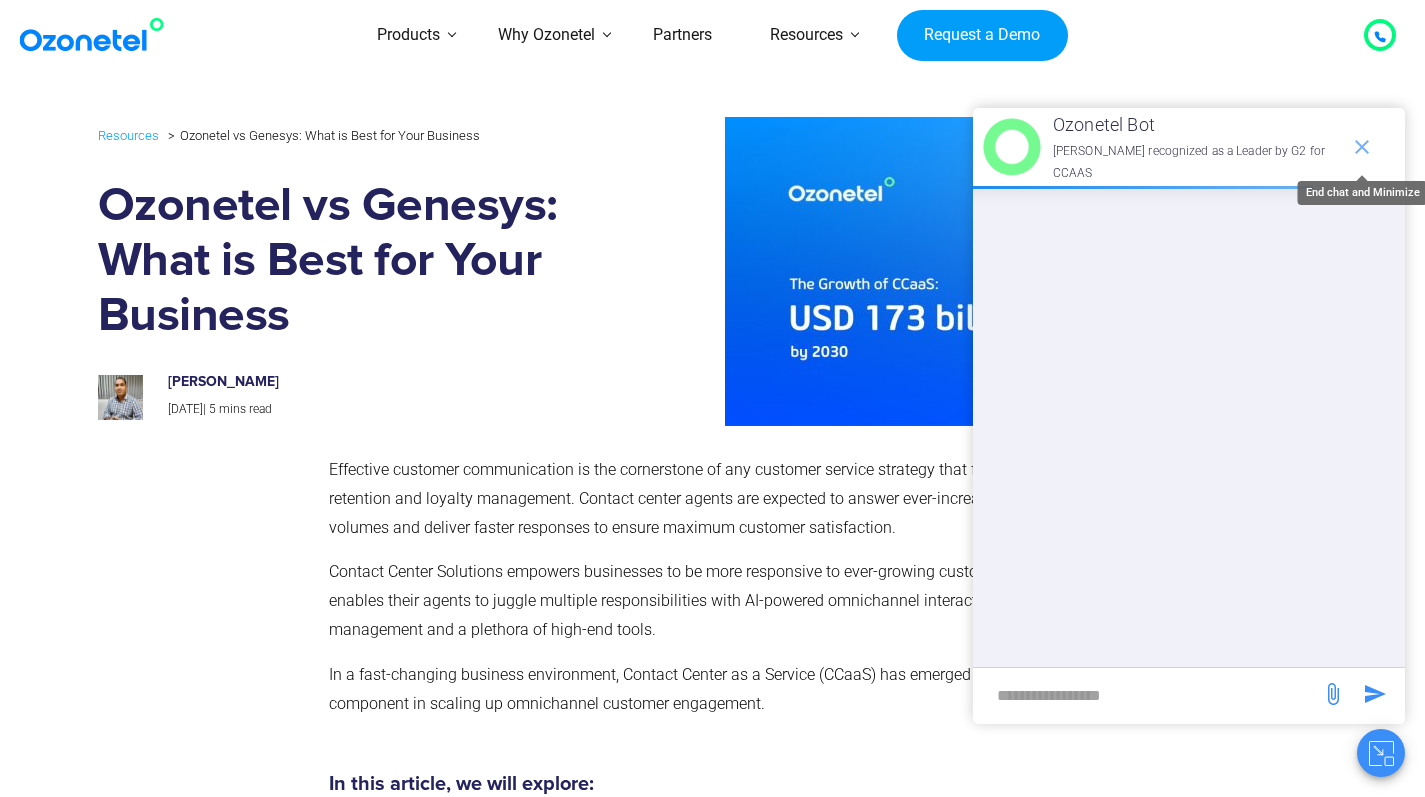 click 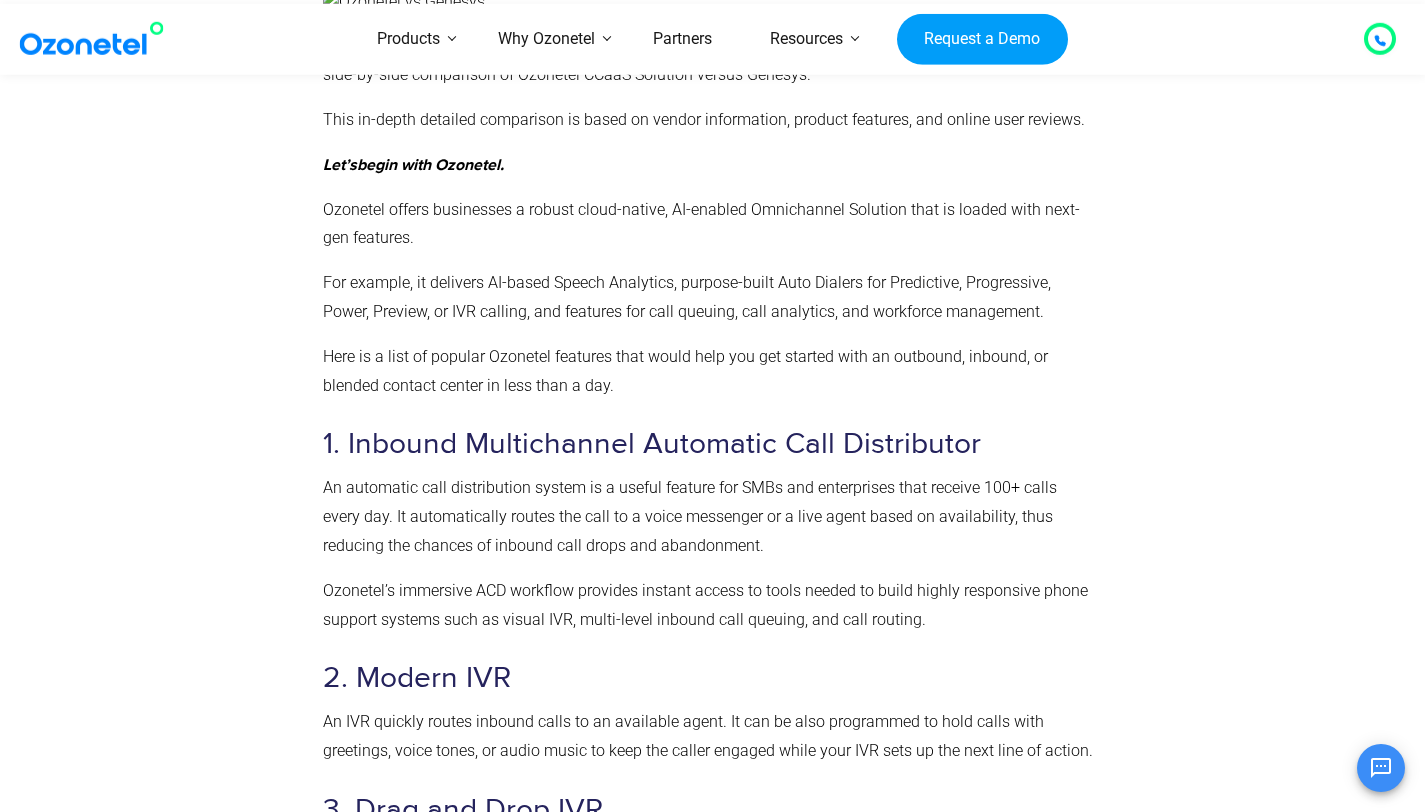scroll, scrollTop: 1667, scrollLeft: 0, axis: vertical 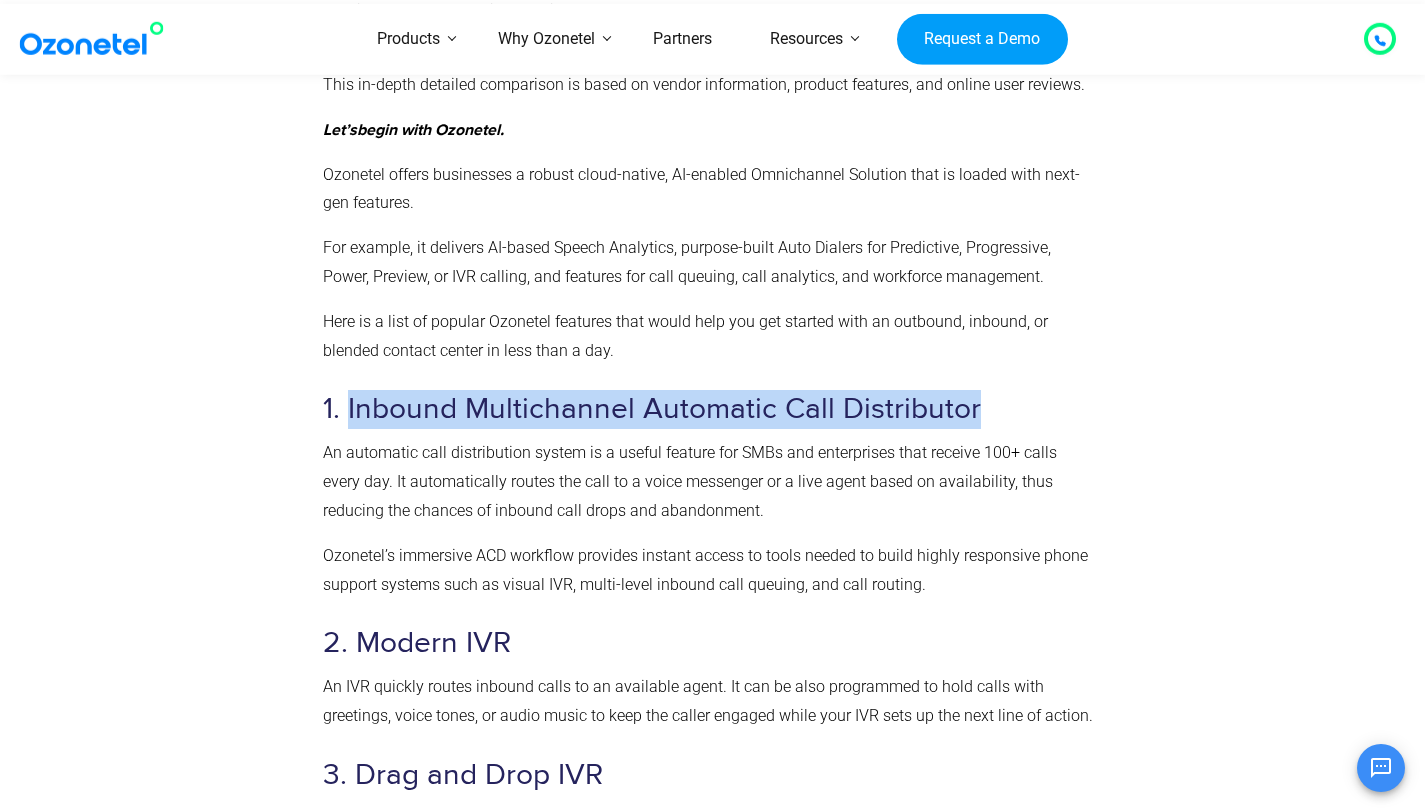 drag, startPoint x: 349, startPoint y: 404, endPoint x: 993, endPoint y: 409, distance: 644.0194 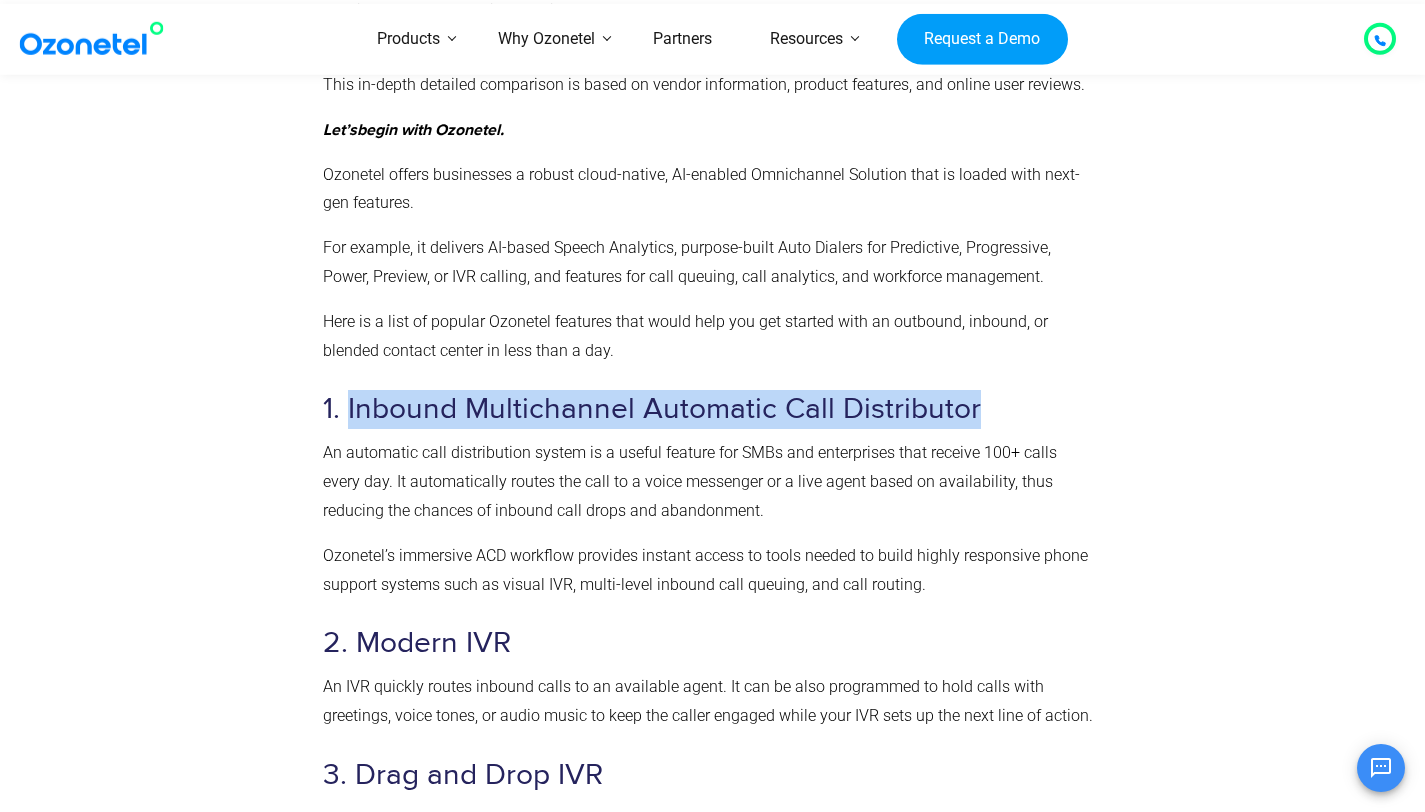 click on "1. Inbound Multichannel Automatic Call Distributor" at bounding box center [709, 409] 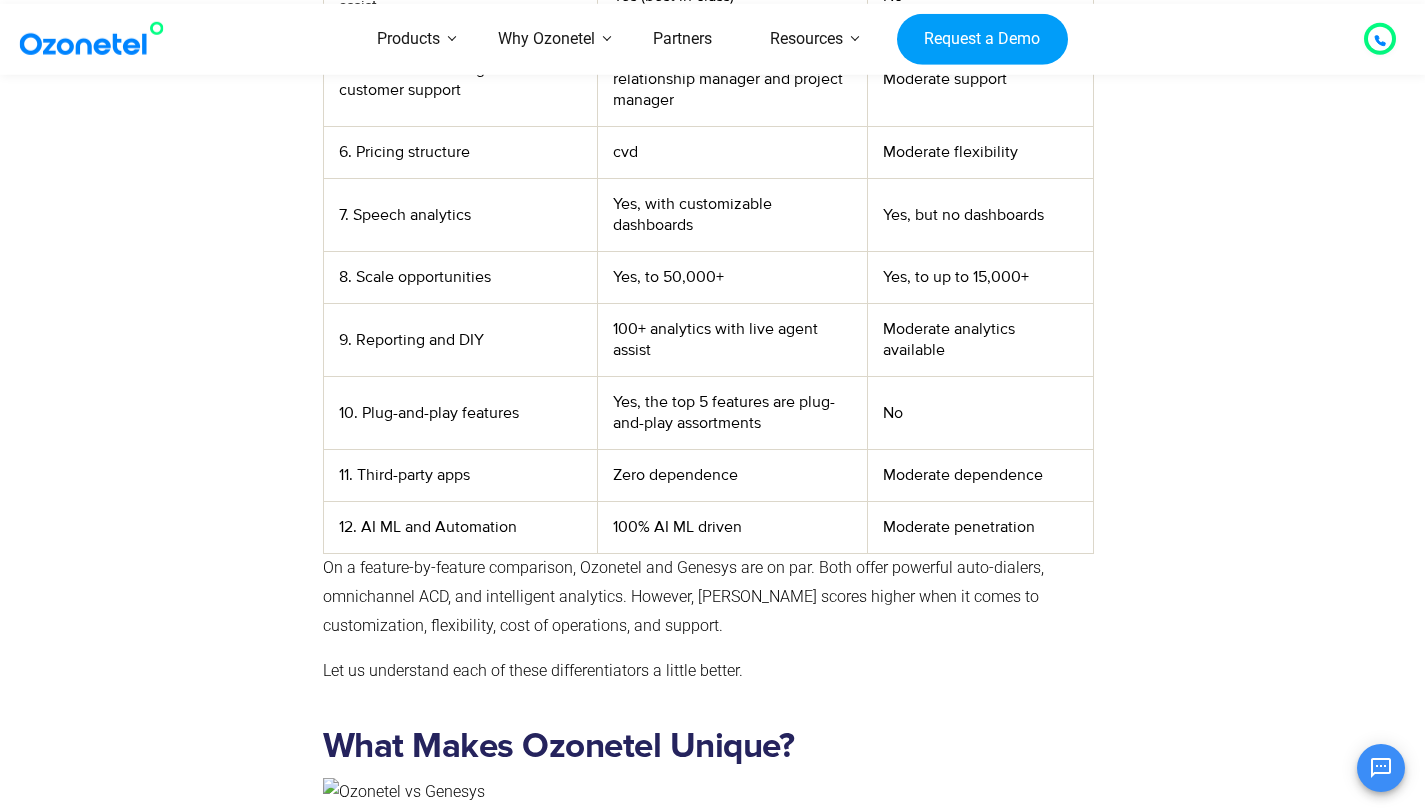 scroll, scrollTop: 5510, scrollLeft: 0, axis: vertical 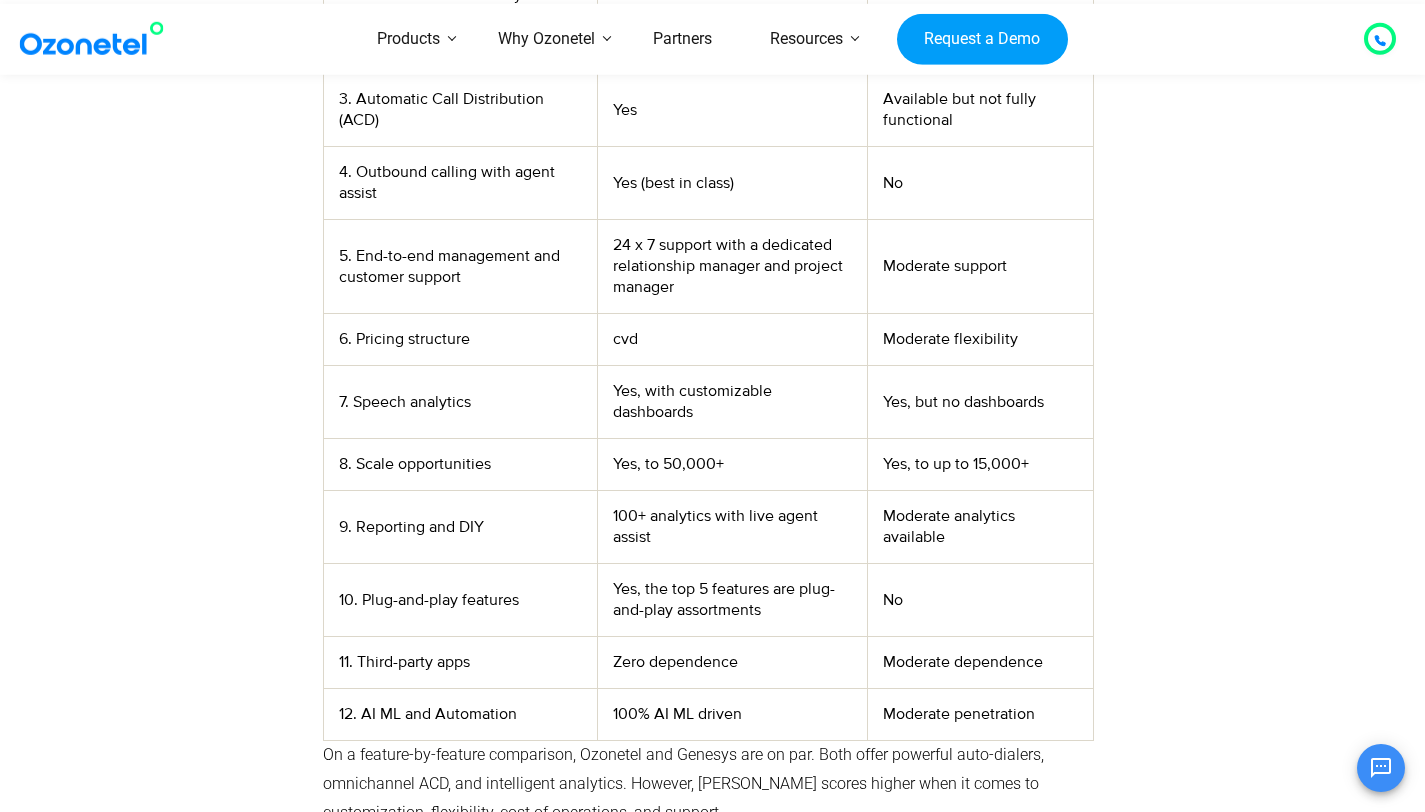 click at bounding box center (1216, 315) 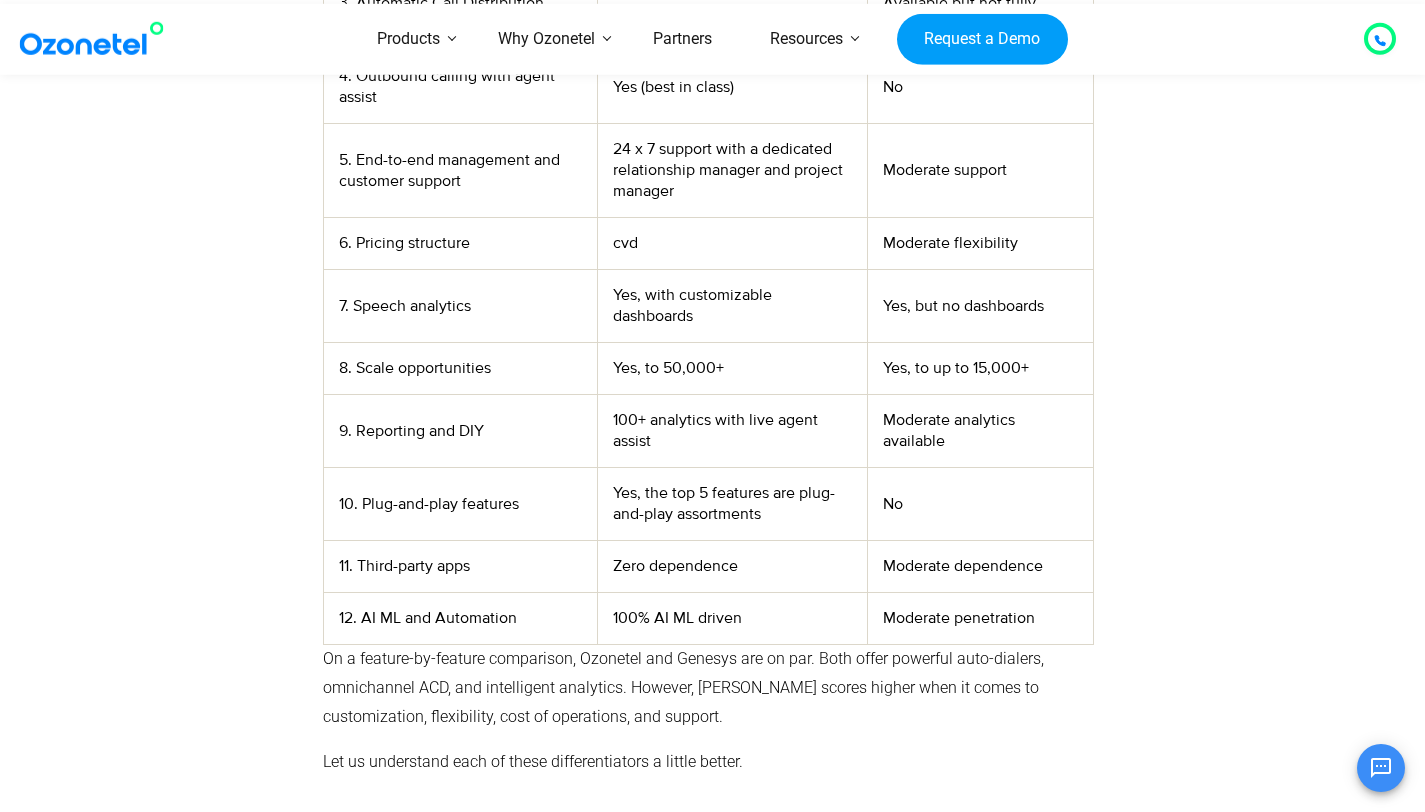 scroll, scrollTop: 5608, scrollLeft: 0, axis: vertical 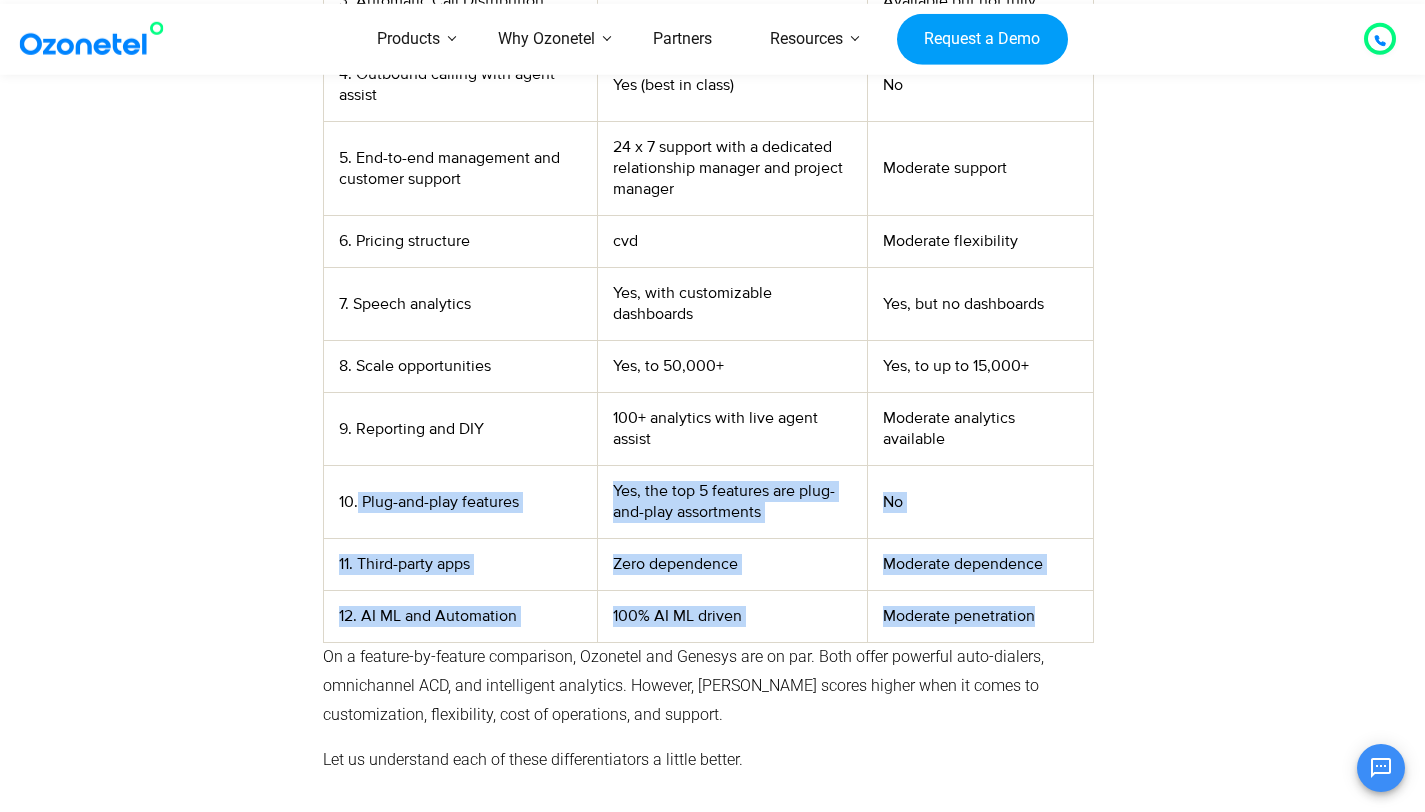 drag, startPoint x: 358, startPoint y: 504, endPoint x: 1048, endPoint y: 619, distance: 699.5177 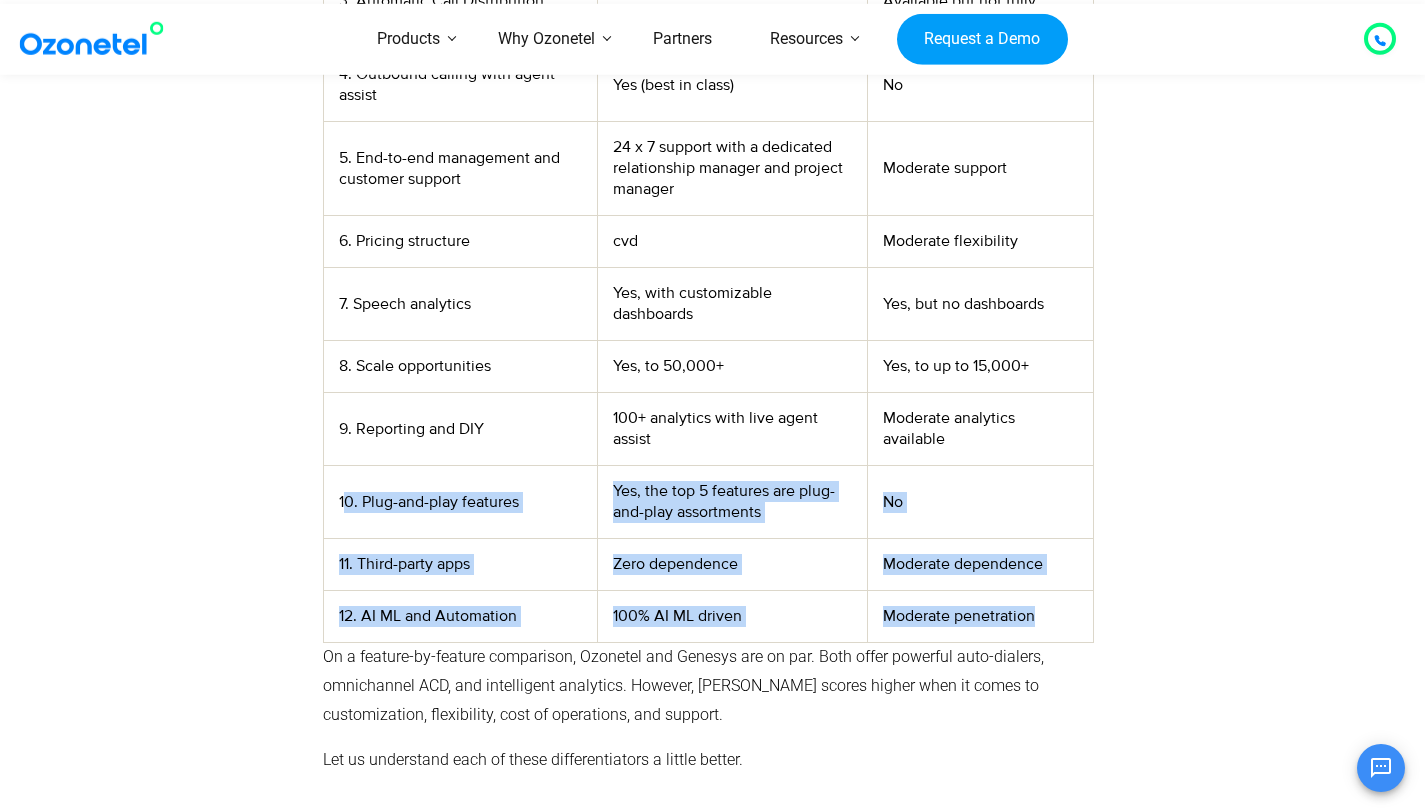 drag, startPoint x: 341, startPoint y: 504, endPoint x: 888, endPoint y: 581, distance: 552.393 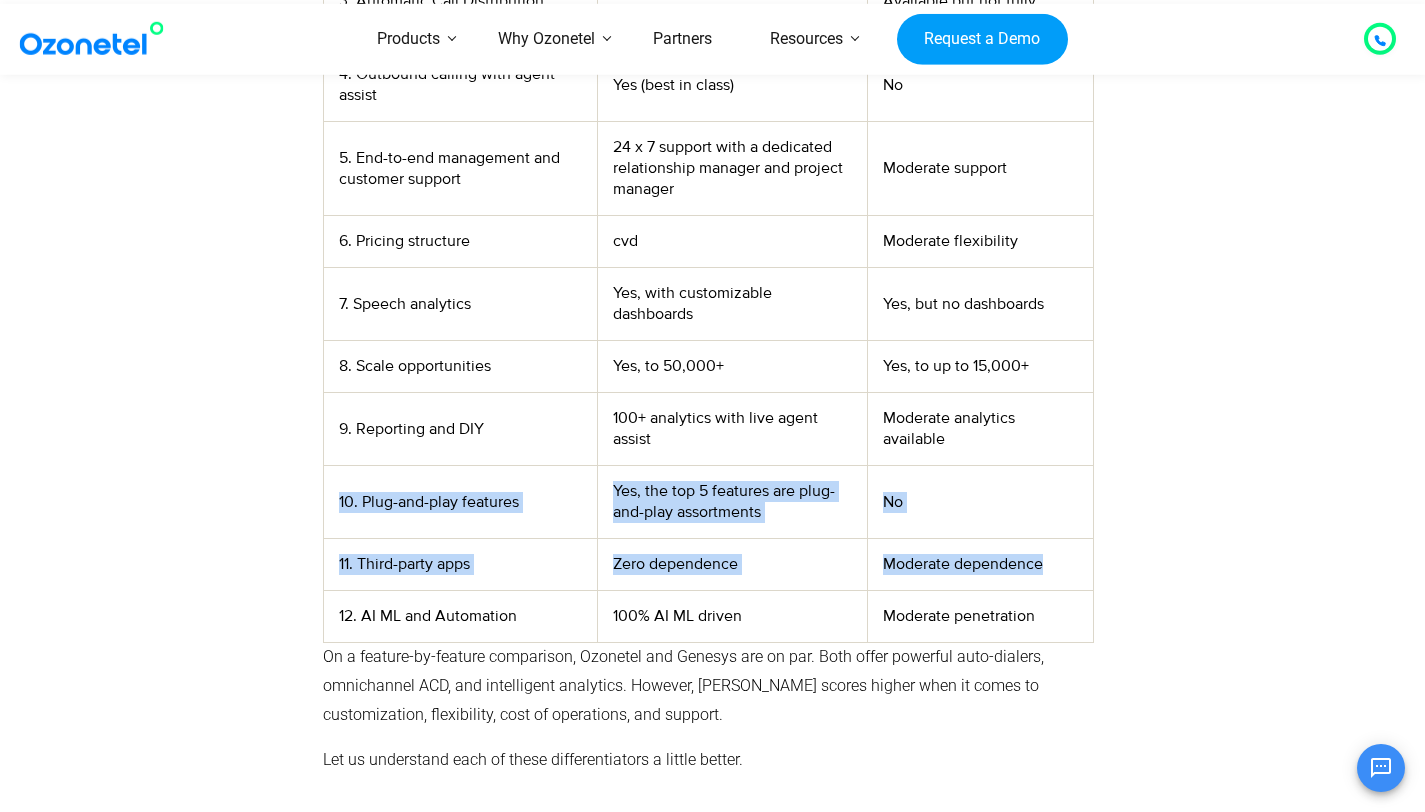 drag, startPoint x: 337, startPoint y: 508, endPoint x: 1056, endPoint y: 572, distance: 721.8428 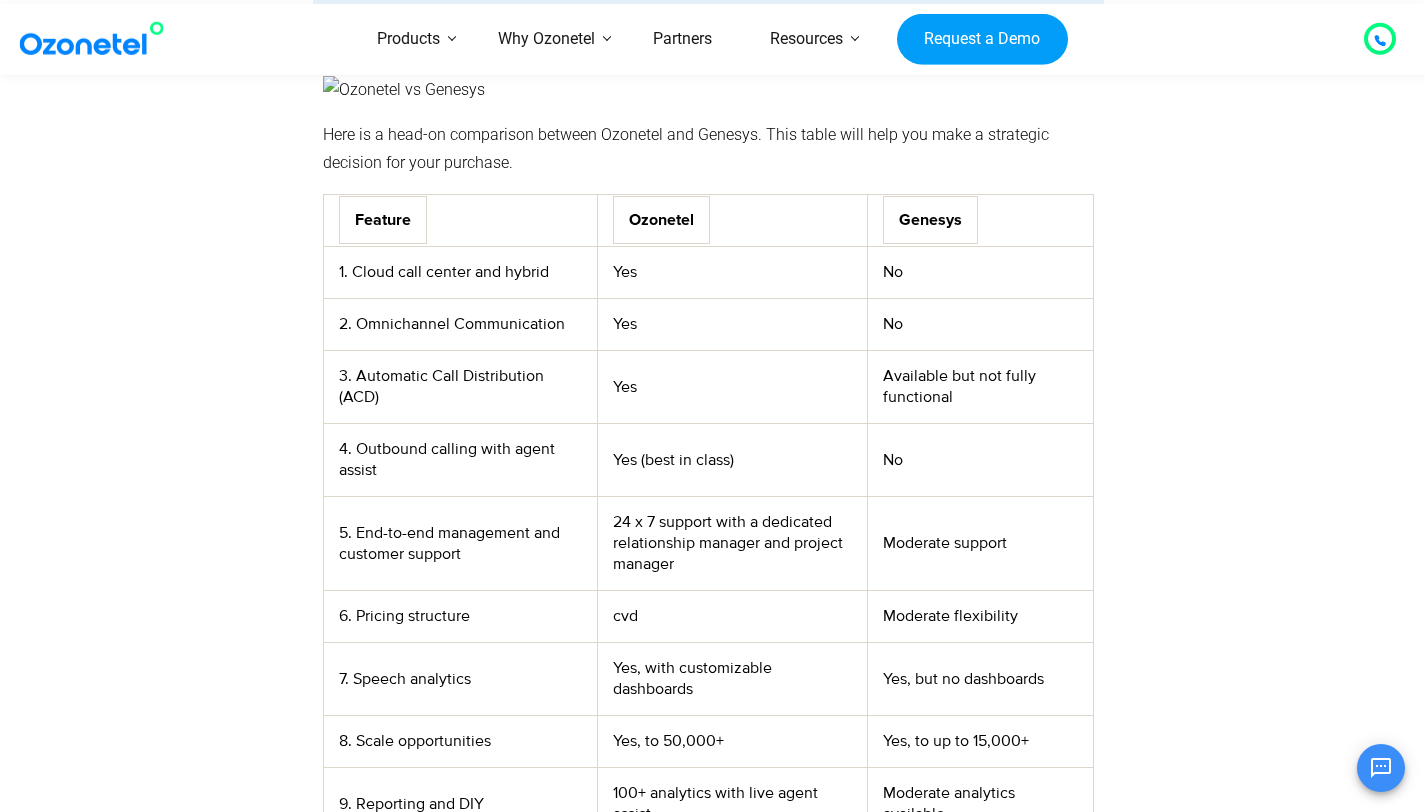 scroll, scrollTop: 5234, scrollLeft: 0, axis: vertical 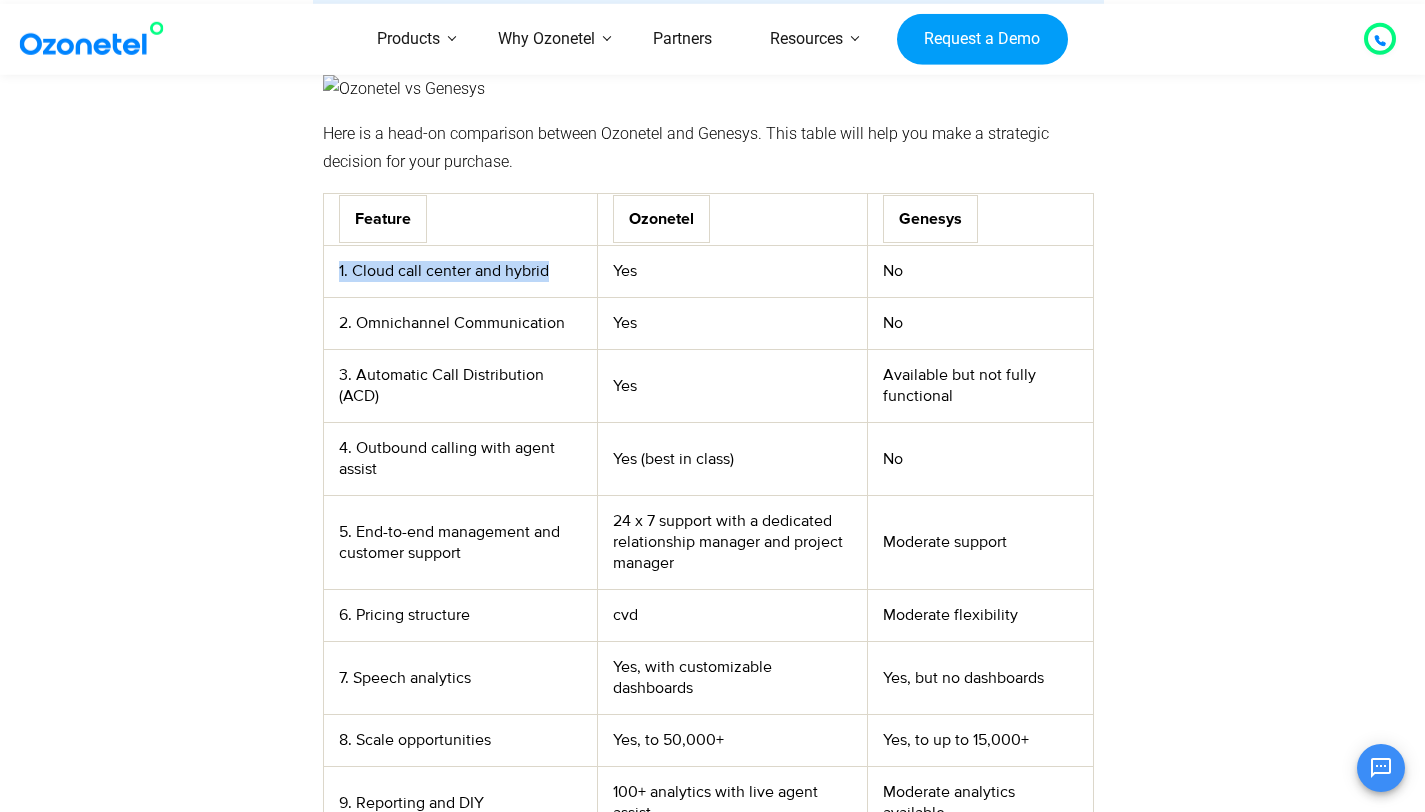 drag, startPoint x: 552, startPoint y: 277, endPoint x: 339, endPoint y: 275, distance: 213.00938 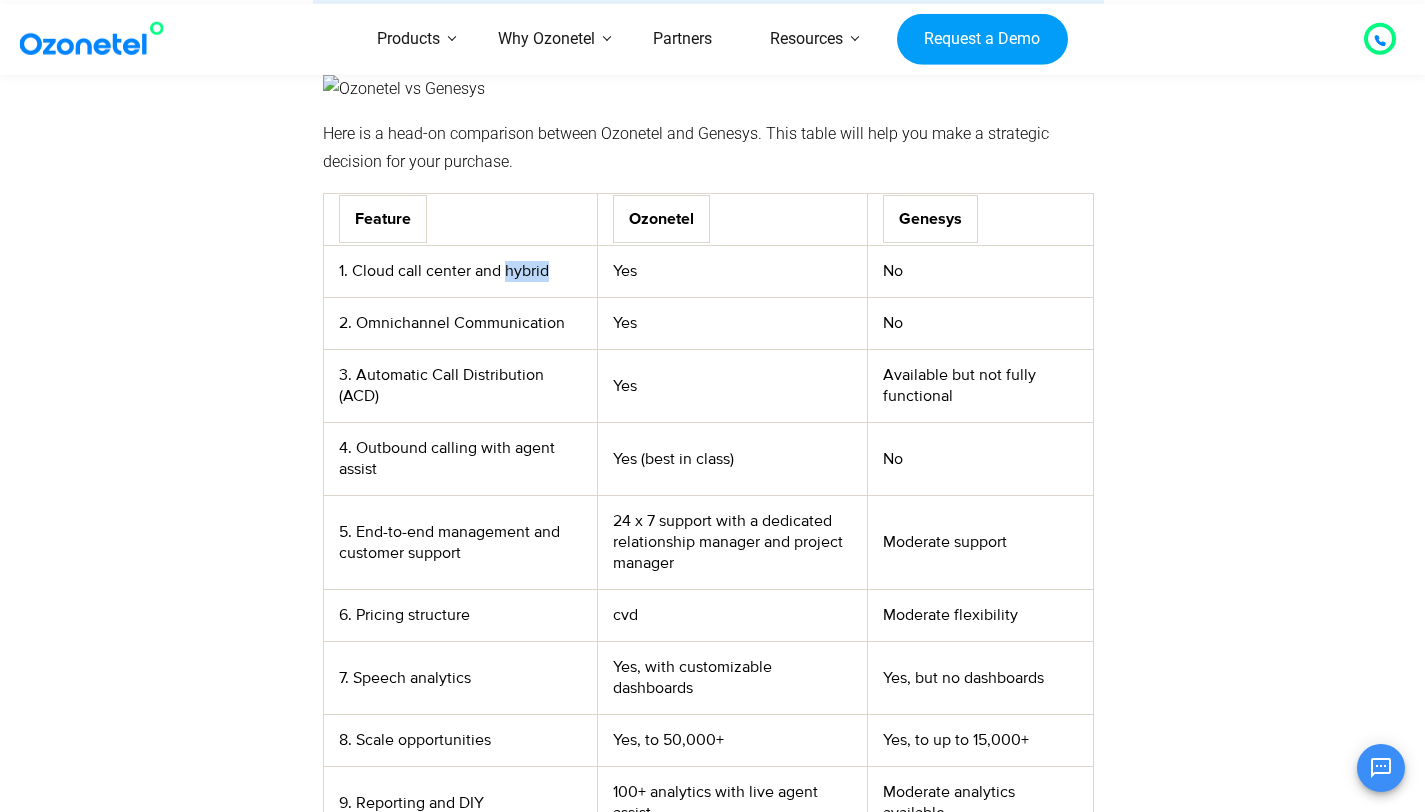 drag, startPoint x: 503, startPoint y: 275, endPoint x: 551, endPoint y: 277, distance: 48.04165 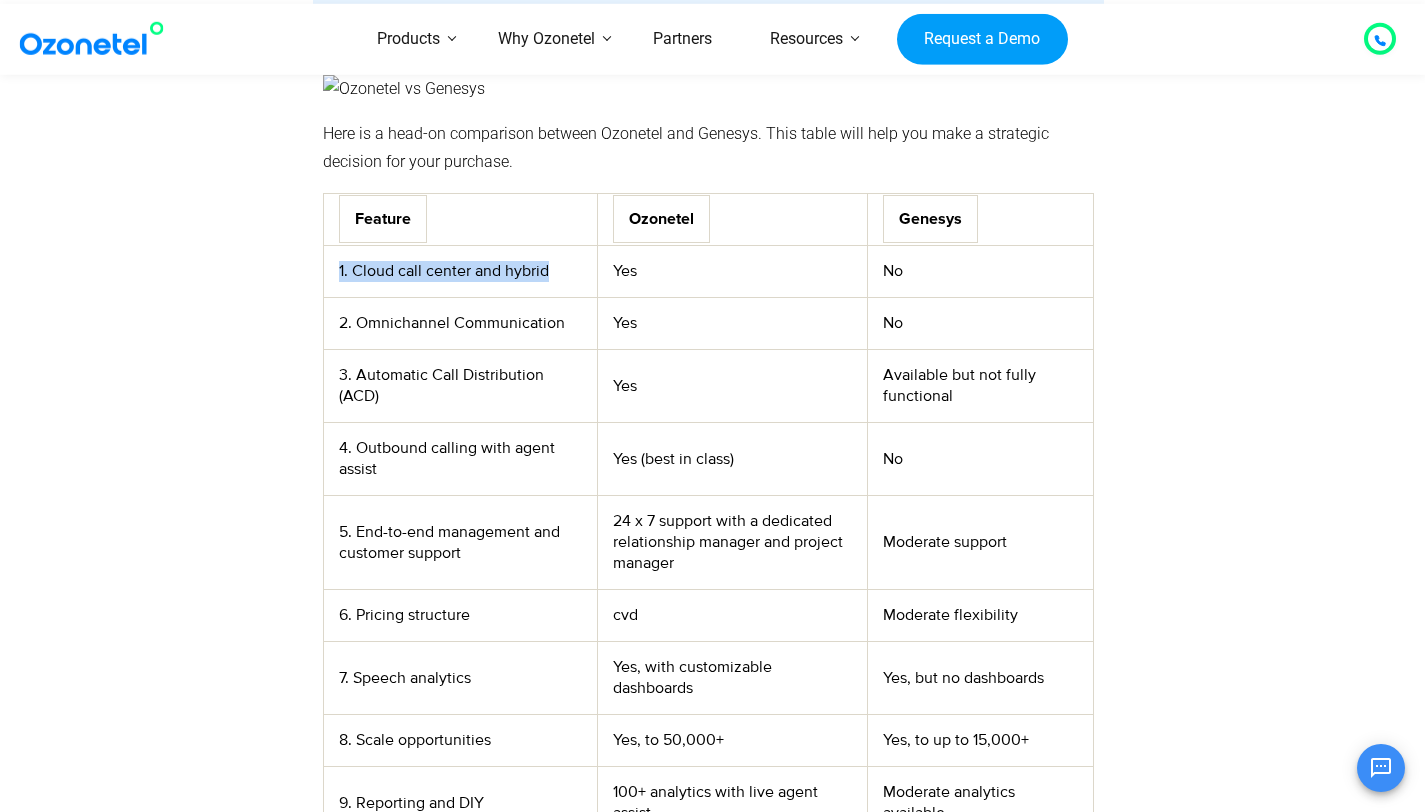 drag, startPoint x: 558, startPoint y: 282, endPoint x: 333, endPoint y: 277, distance: 225.05554 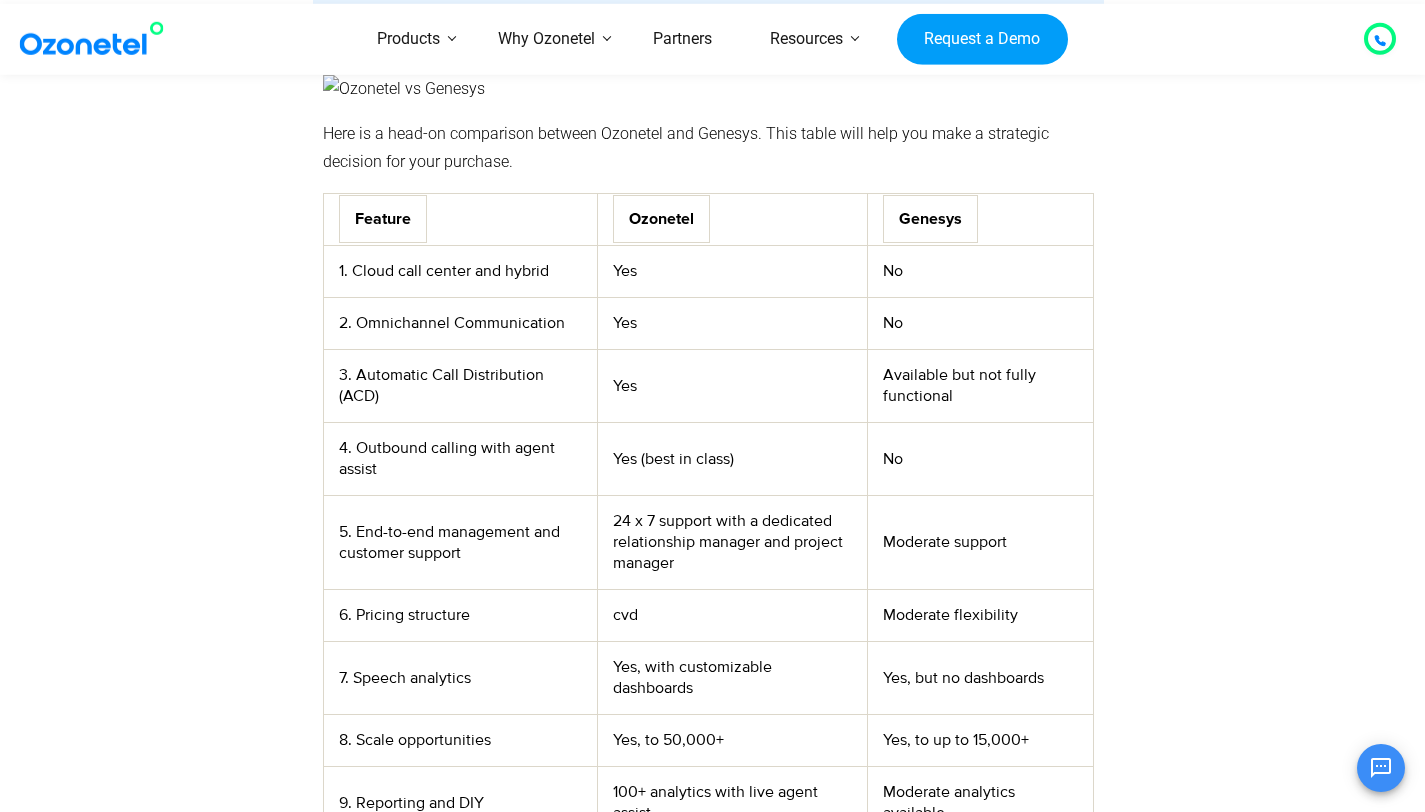 click on "2. Omnichannel Communication" at bounding box center [460, 324] 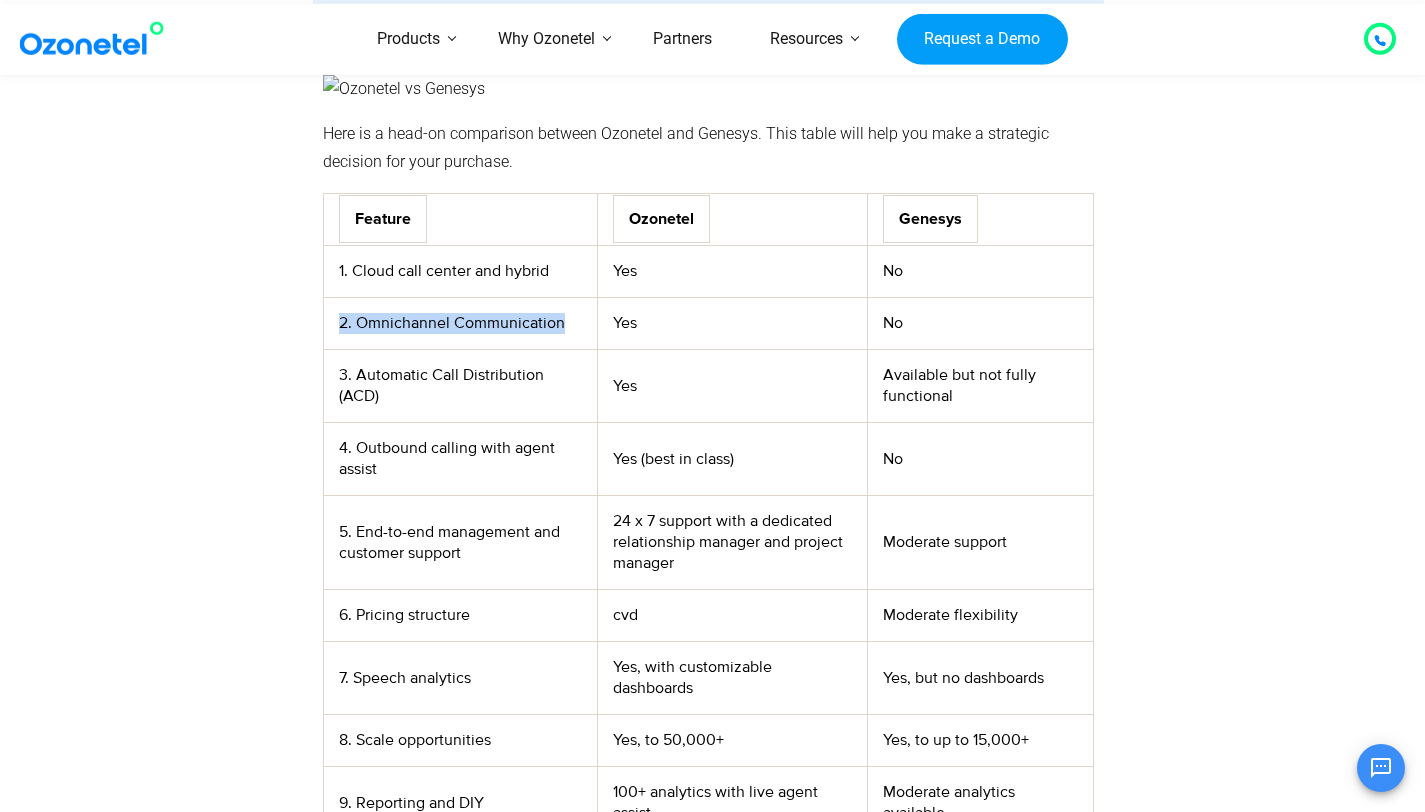 drag, startPoint x: 332, startPoint y: 324, endPoint x: 567, endPoint y: 335, distance: 235.25731 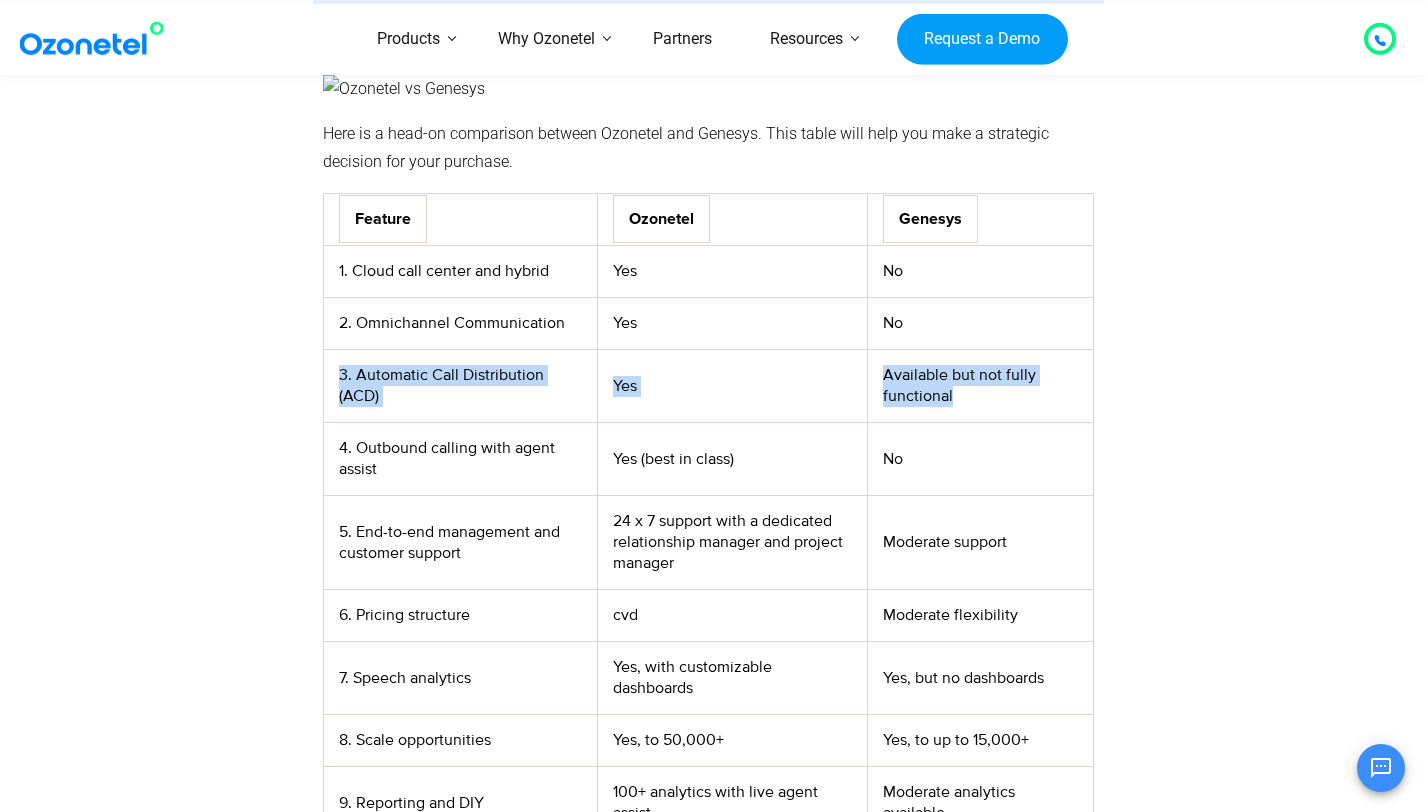 drag, startPoint x: 977, startPoint y: 396, endPoint x: 338, endPoint y: 385, distance: 639.09467 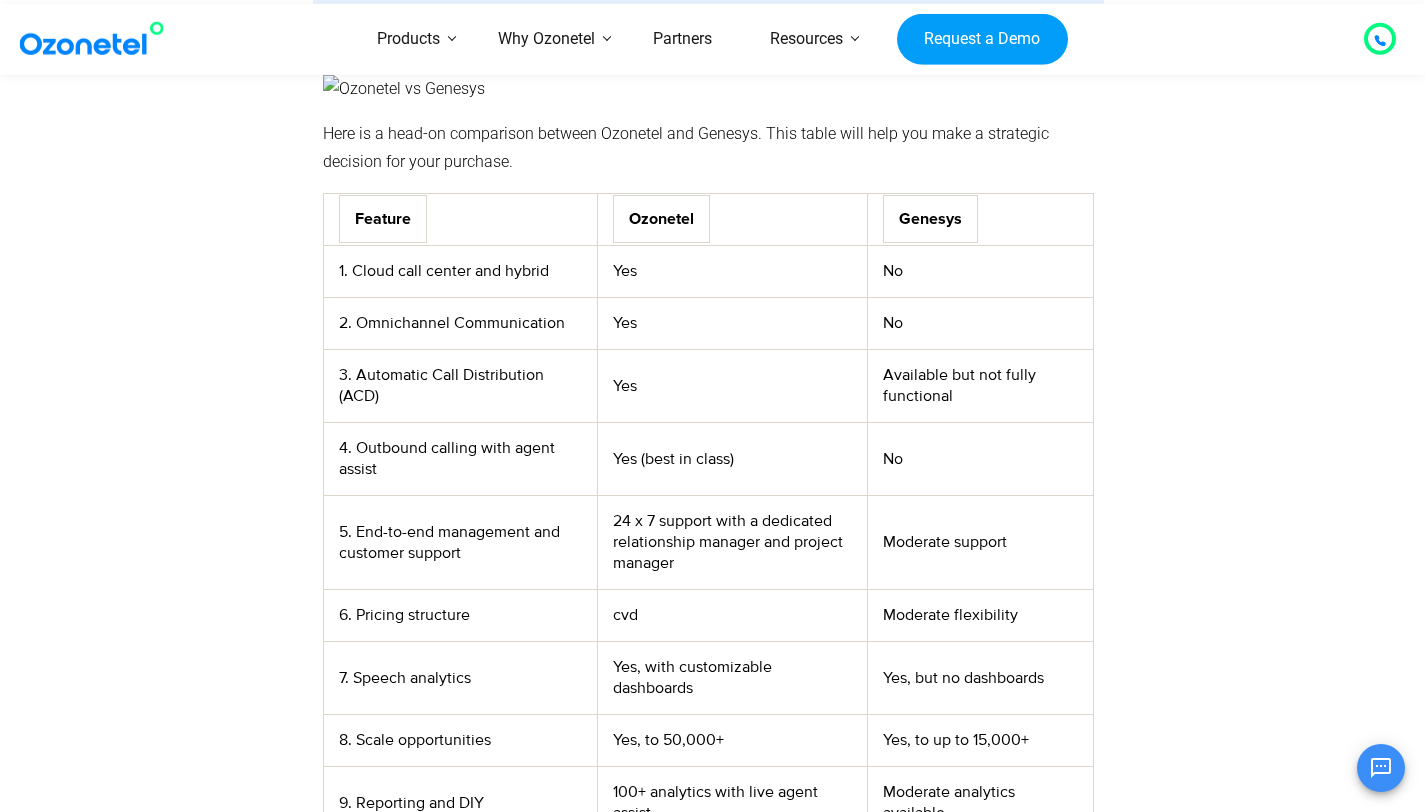 click on "4. Outbound calling with agent assist" at bounding box center [460, 459] 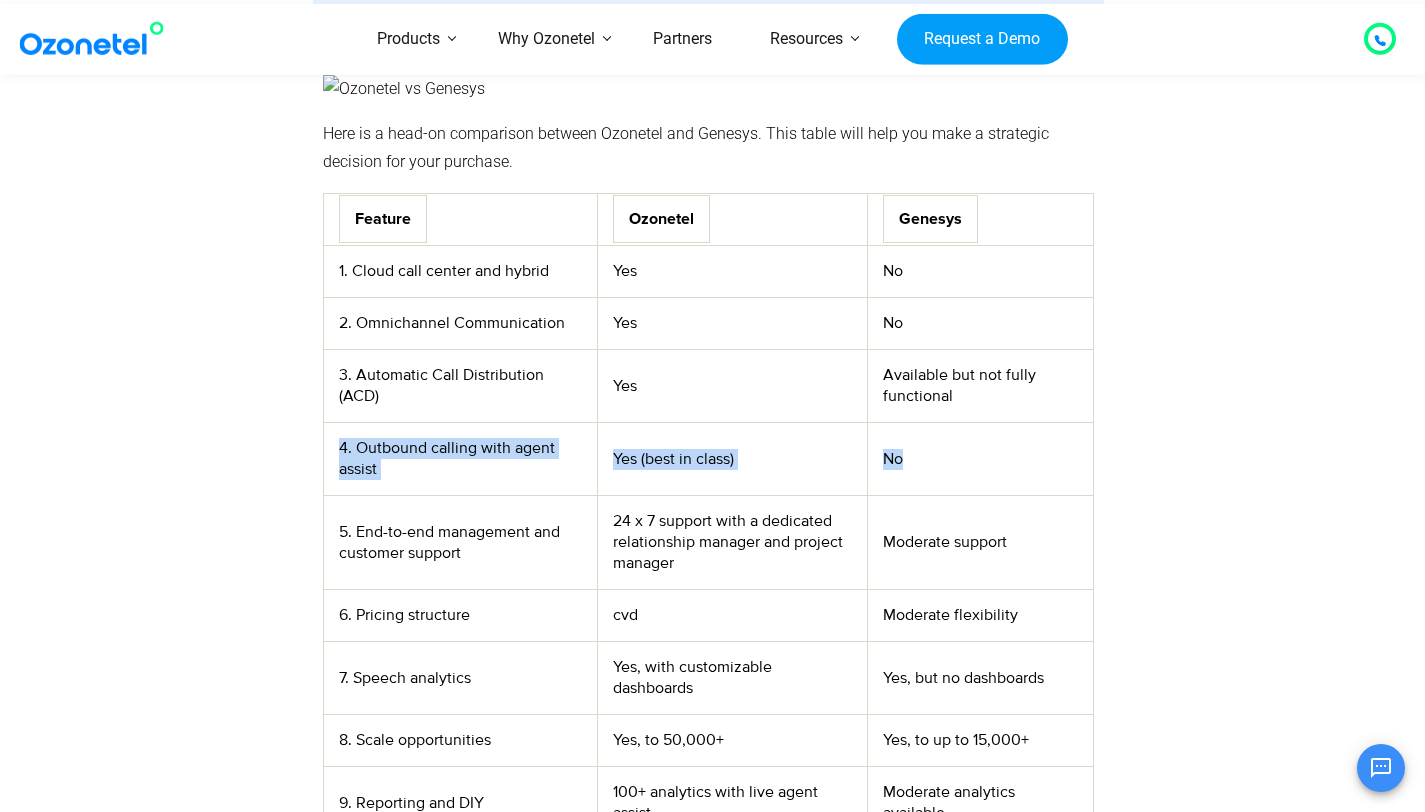 drag, startPoint x: 340, startPoint y: 452, endPoint x: 951, endPoint y: 476, distance: 611.4712 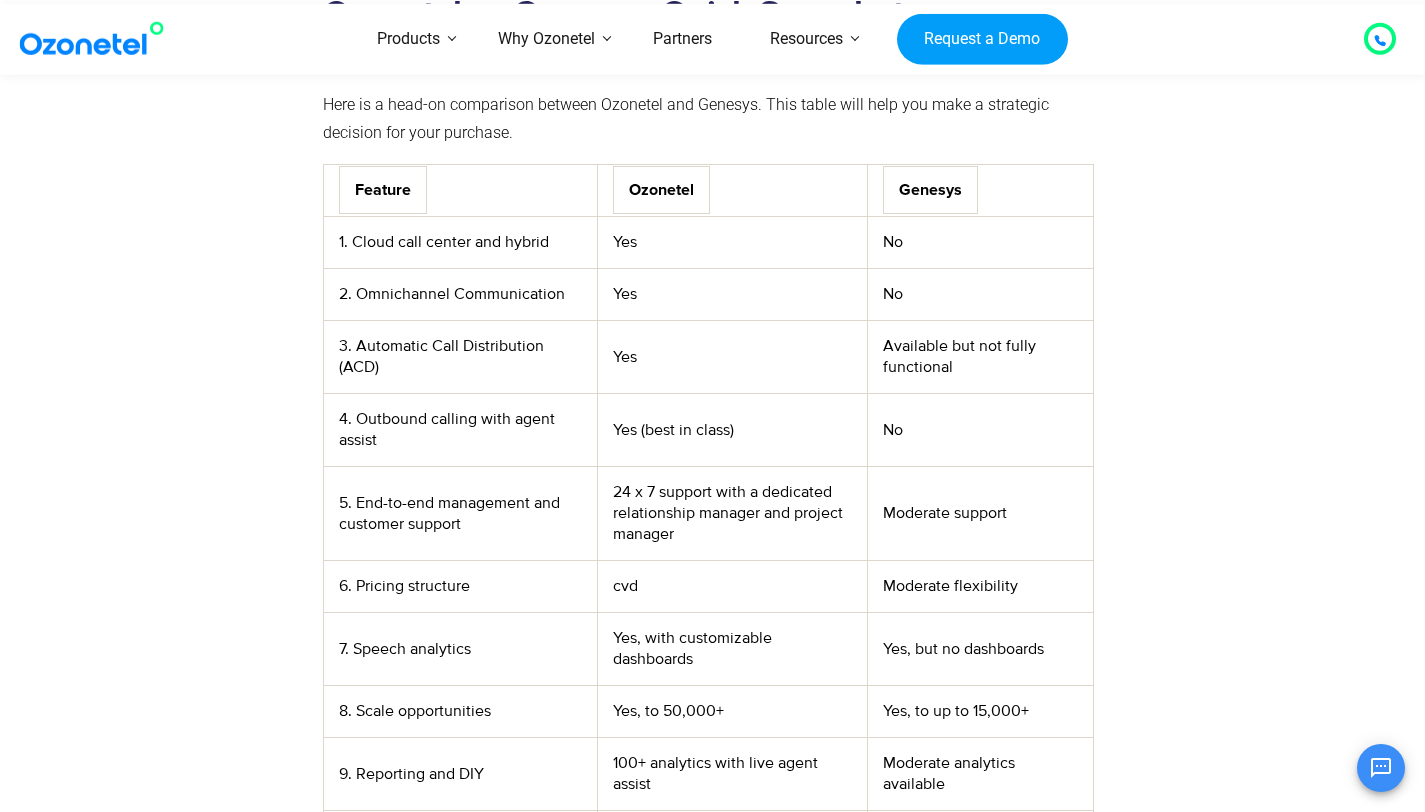 scroll, scrollTop: 5264, scrollLeft: 0, axis: vertical 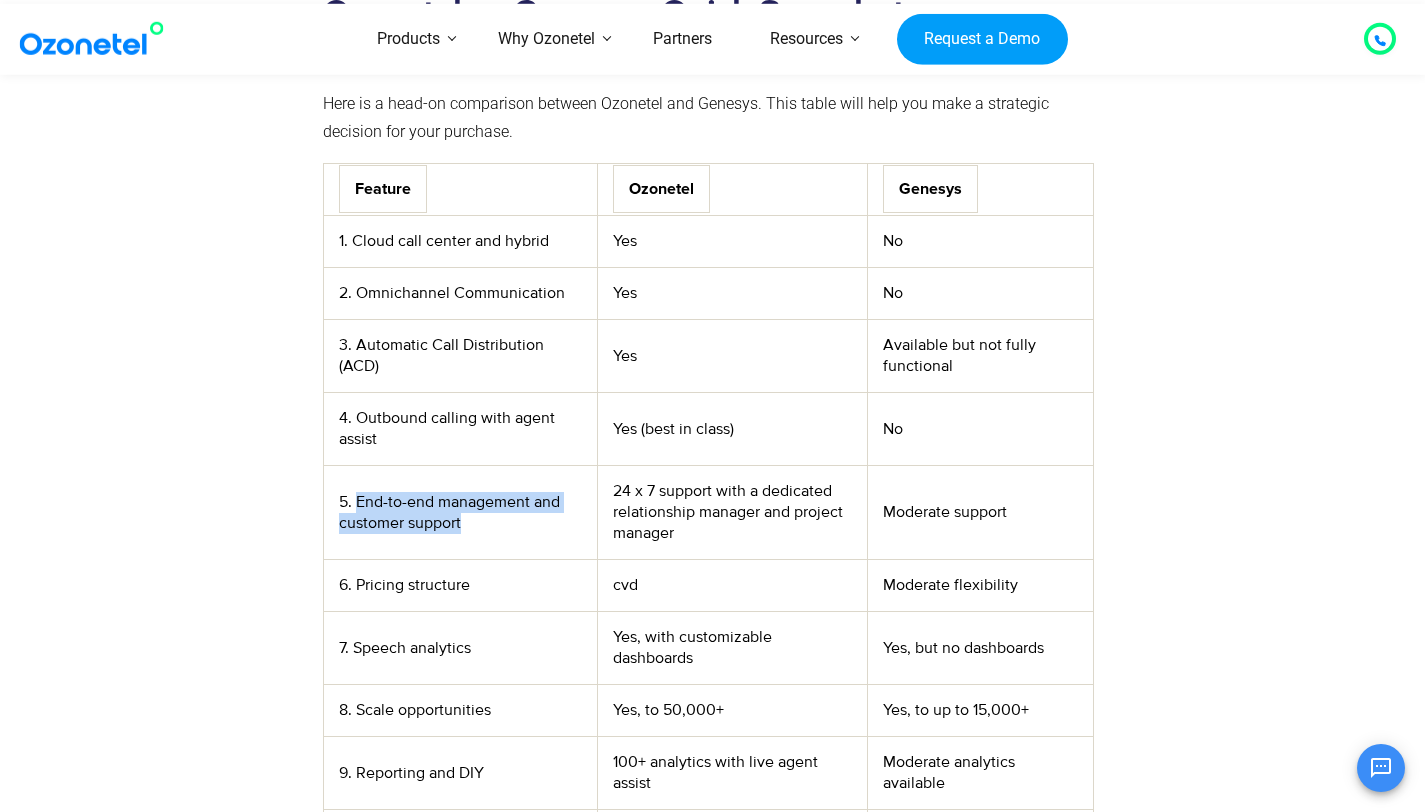 drag, startPoint x: 466, startPoint y: 530, endPoint x: 356, endPoint y: 497, distance: 114.84337 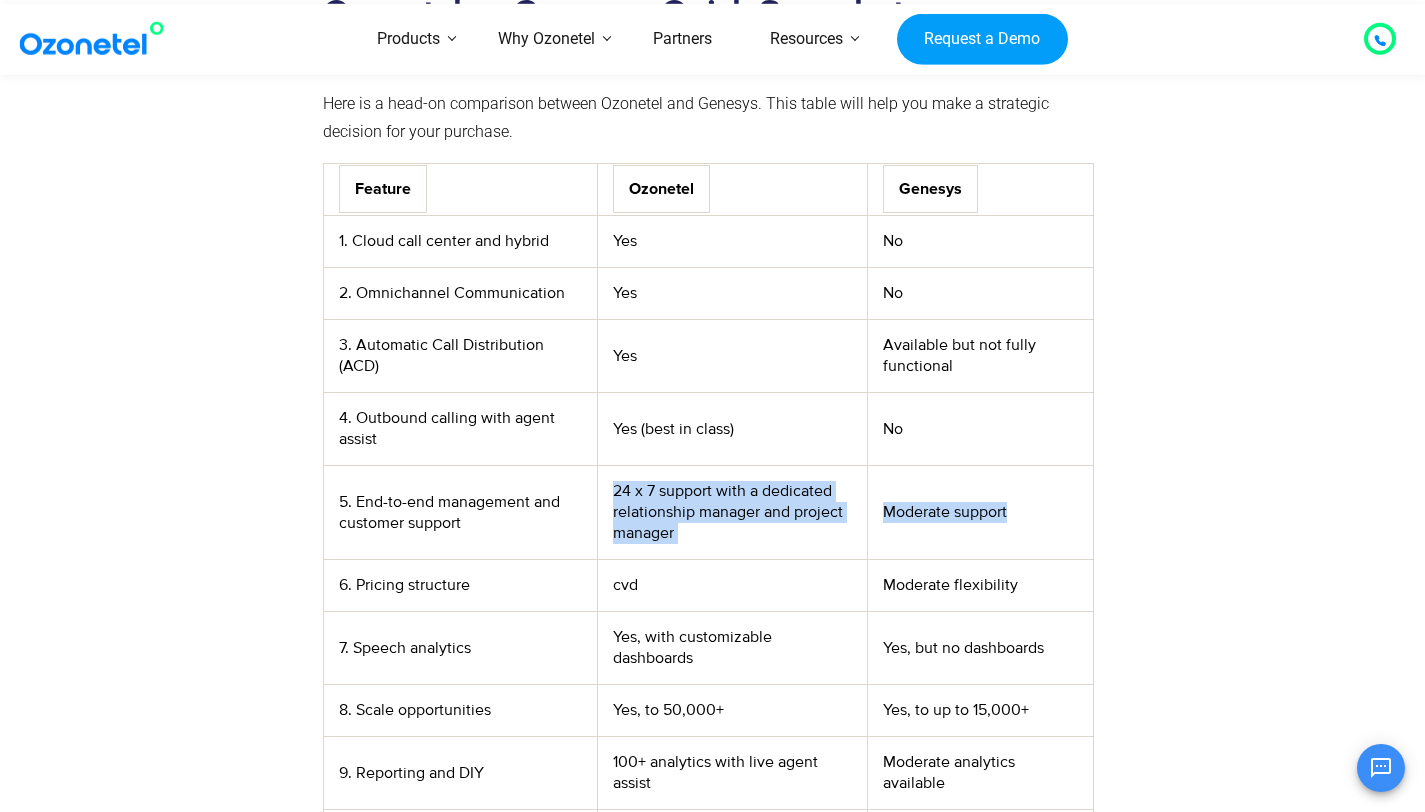 drag, startPoint x: 612, startPoint y: 488, endPoint x: 1048, endPoint y: 526, distance: 437.65283 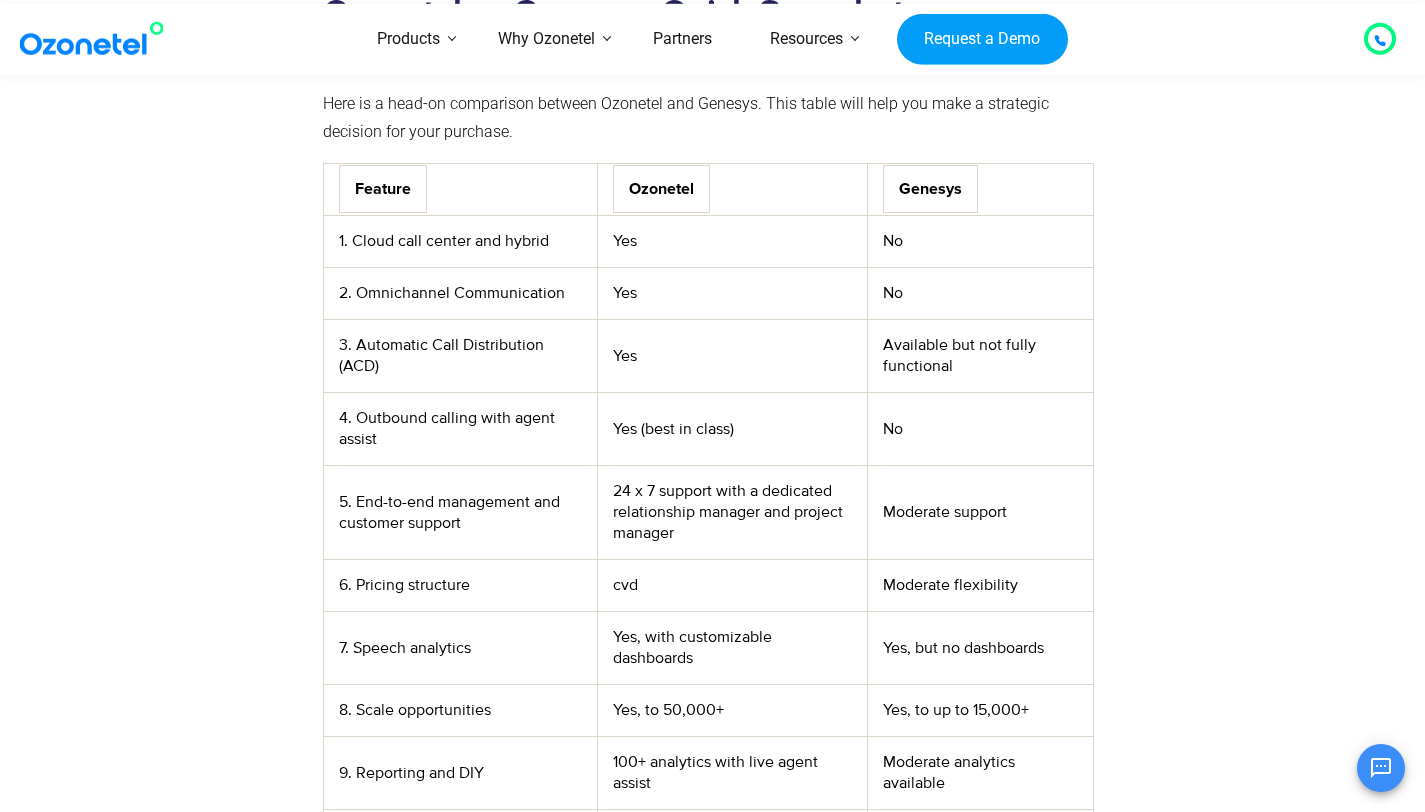 click on "Moderate support" at bounding box center (980, 513) 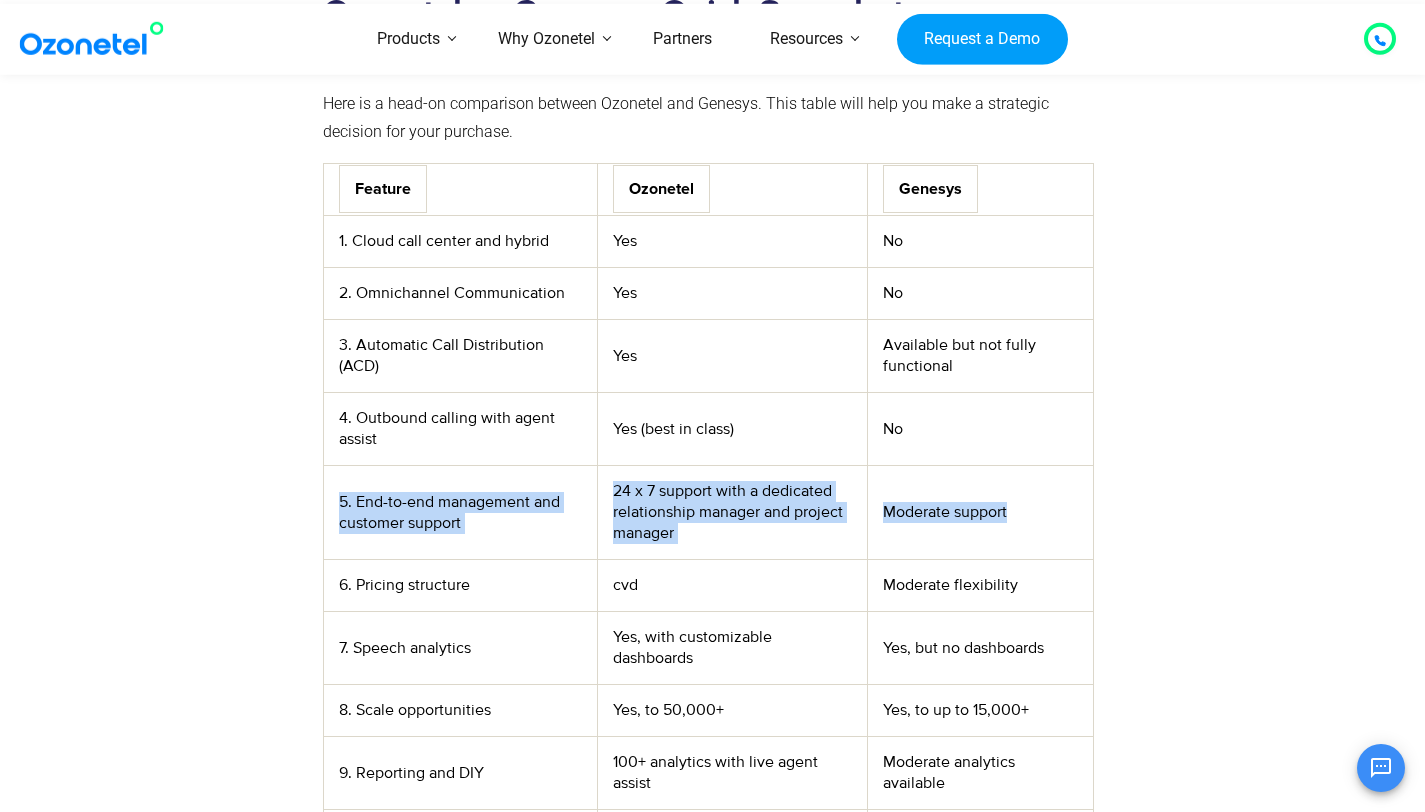 drag, startPoint x: 1004, startPoint y: 517, endPoint x: 322, endPoint y: 505, distance: 682.1056 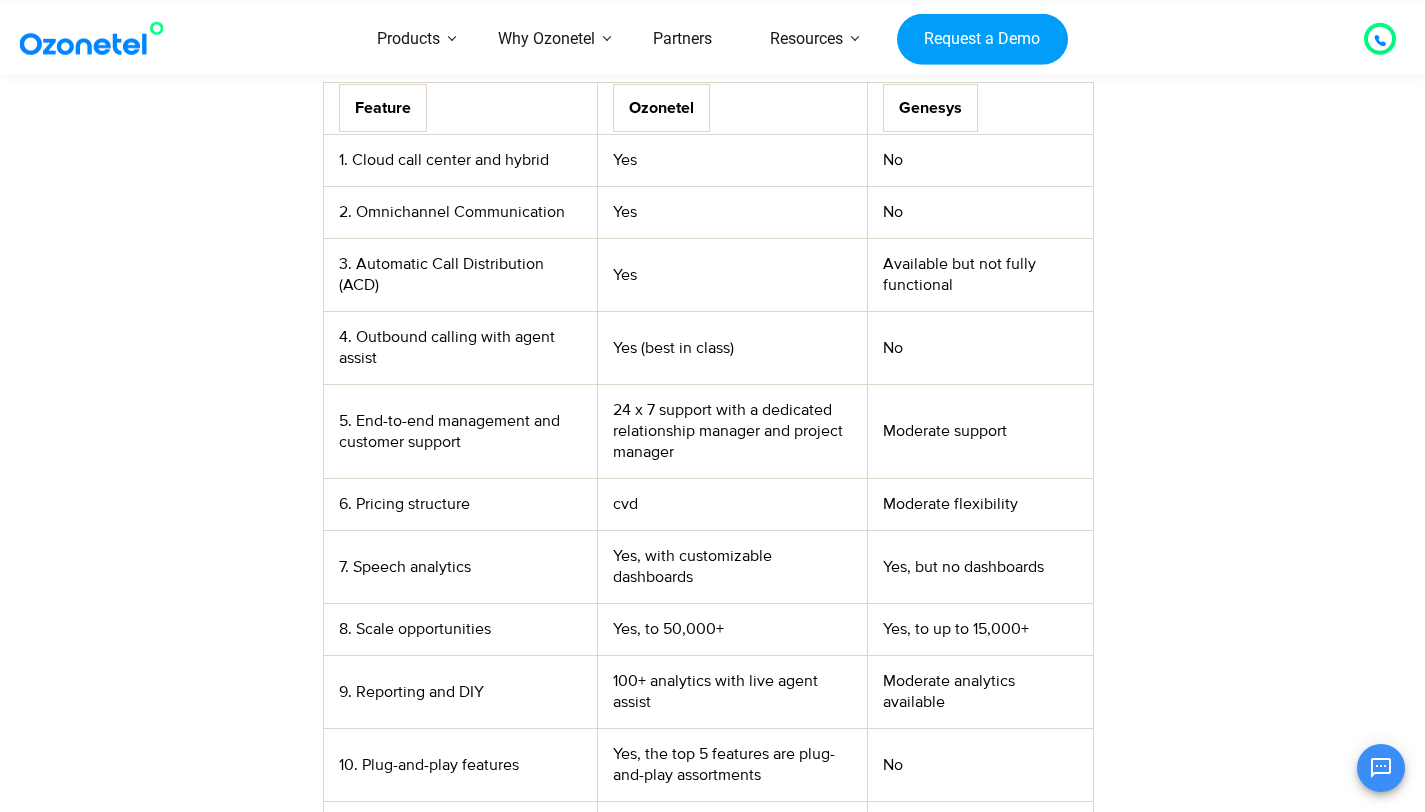 scroll, scrollTop: 5360, scrollLeft: 0, axis: vertical 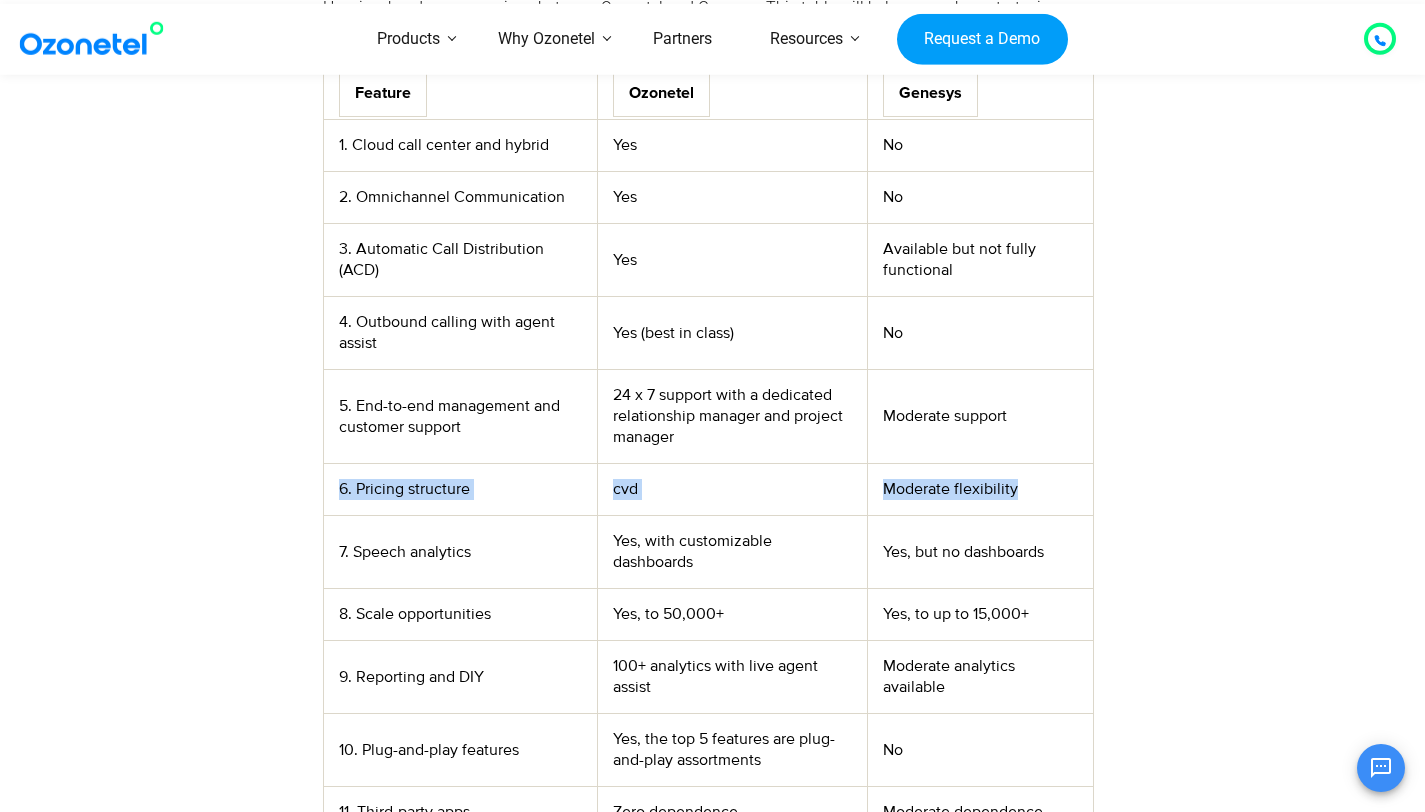 drag, startPoint x: 330, startPoint y: 495, endPoint x: 1021, endPoint y: 504, distance: 691.0586 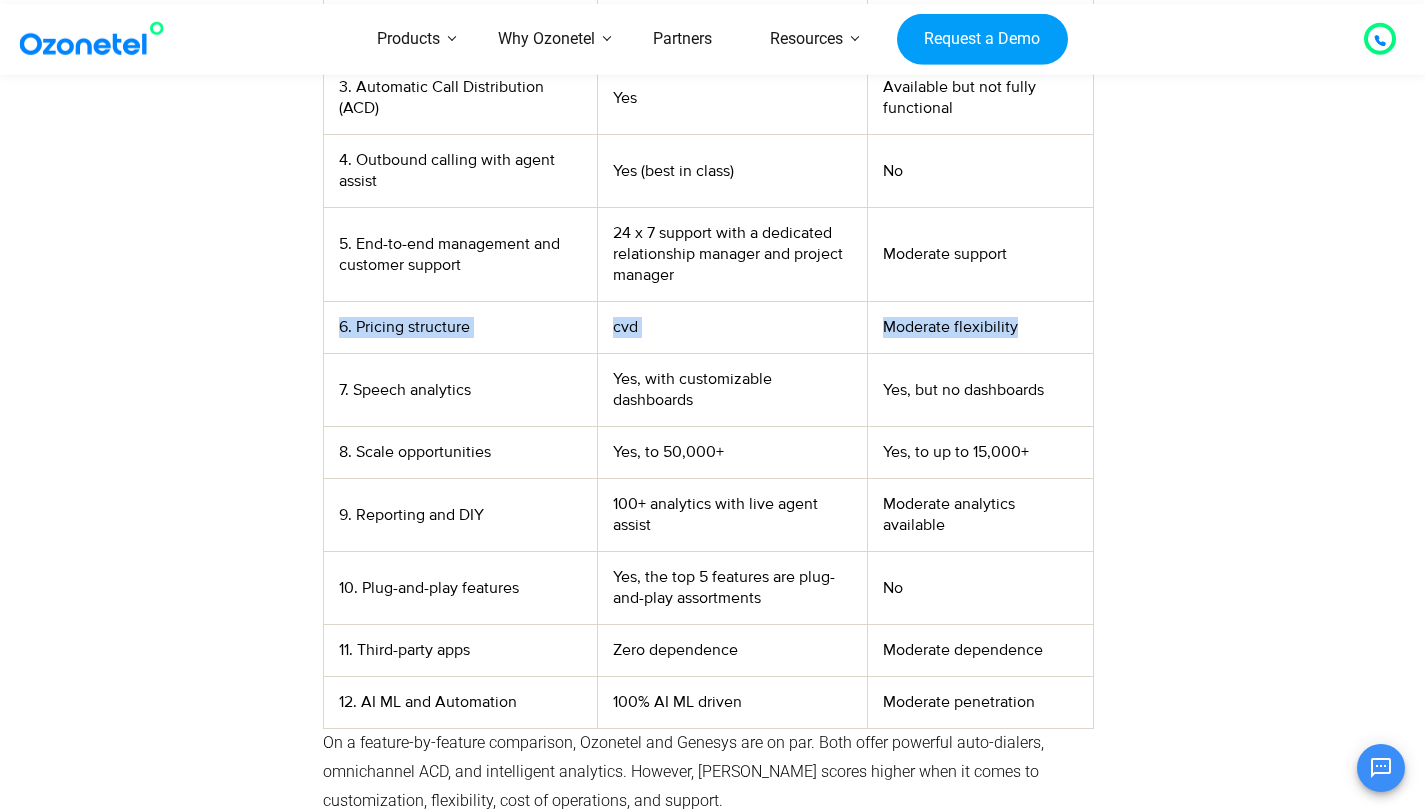 scroll, scrollTop: 5523, scrollLeft: 0, axis: vertical 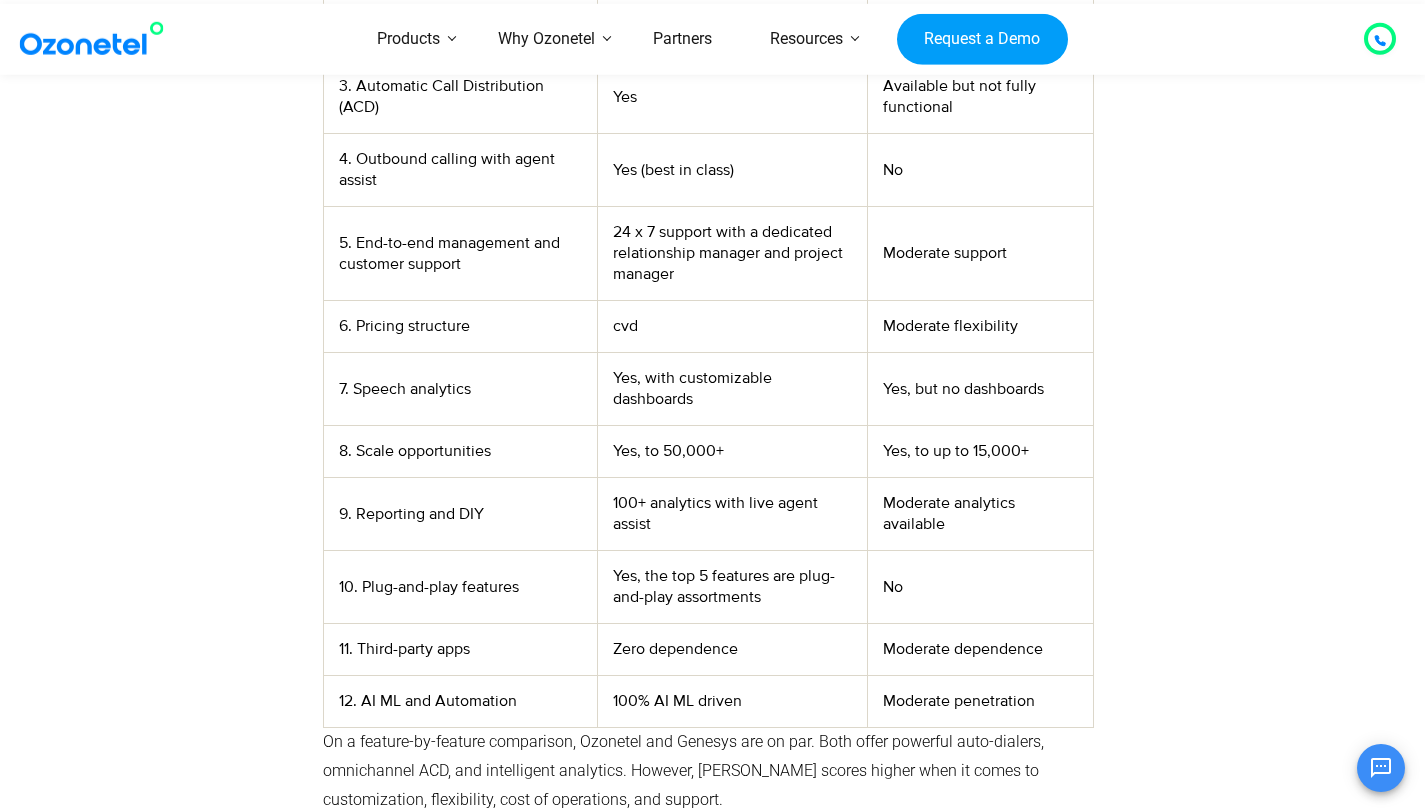 click on "Yes, with customizable dashboards" at bounding box center [733, 389] 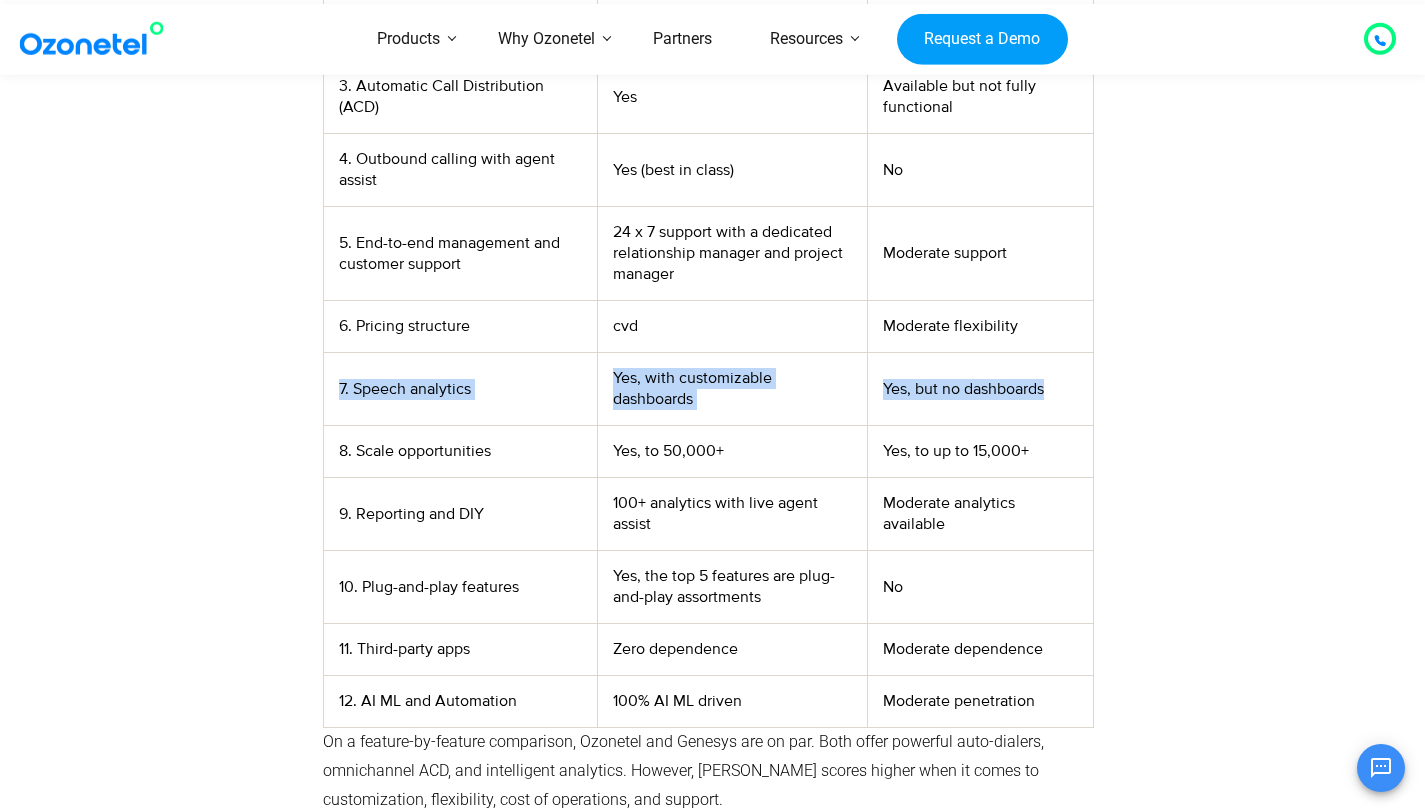 drag, startPoint x: 897, startPoint y: 395, endPoint x: 338, endPoint y: 400, distance: 559.02234 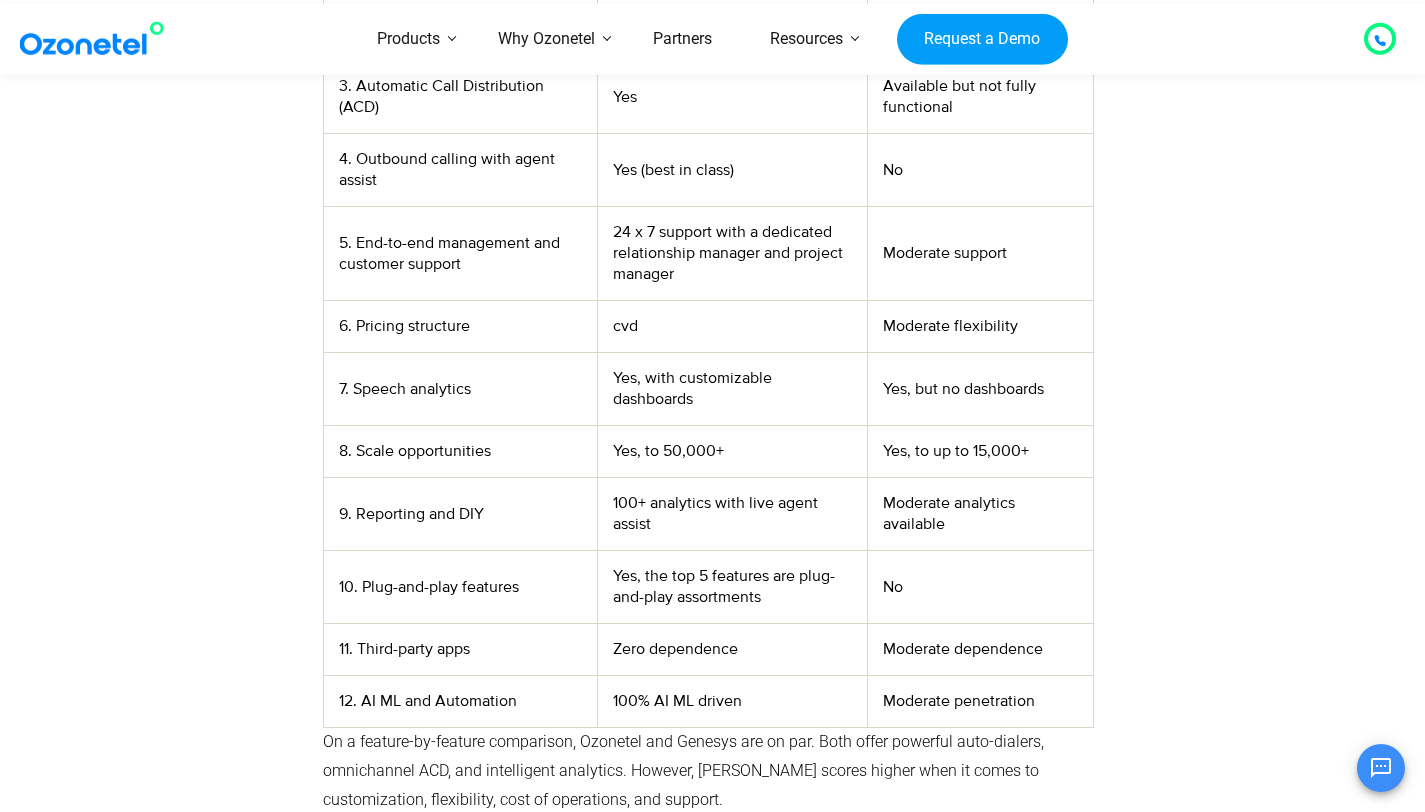 click on "8. Scale opportunities" at bounding box center (460, 452) 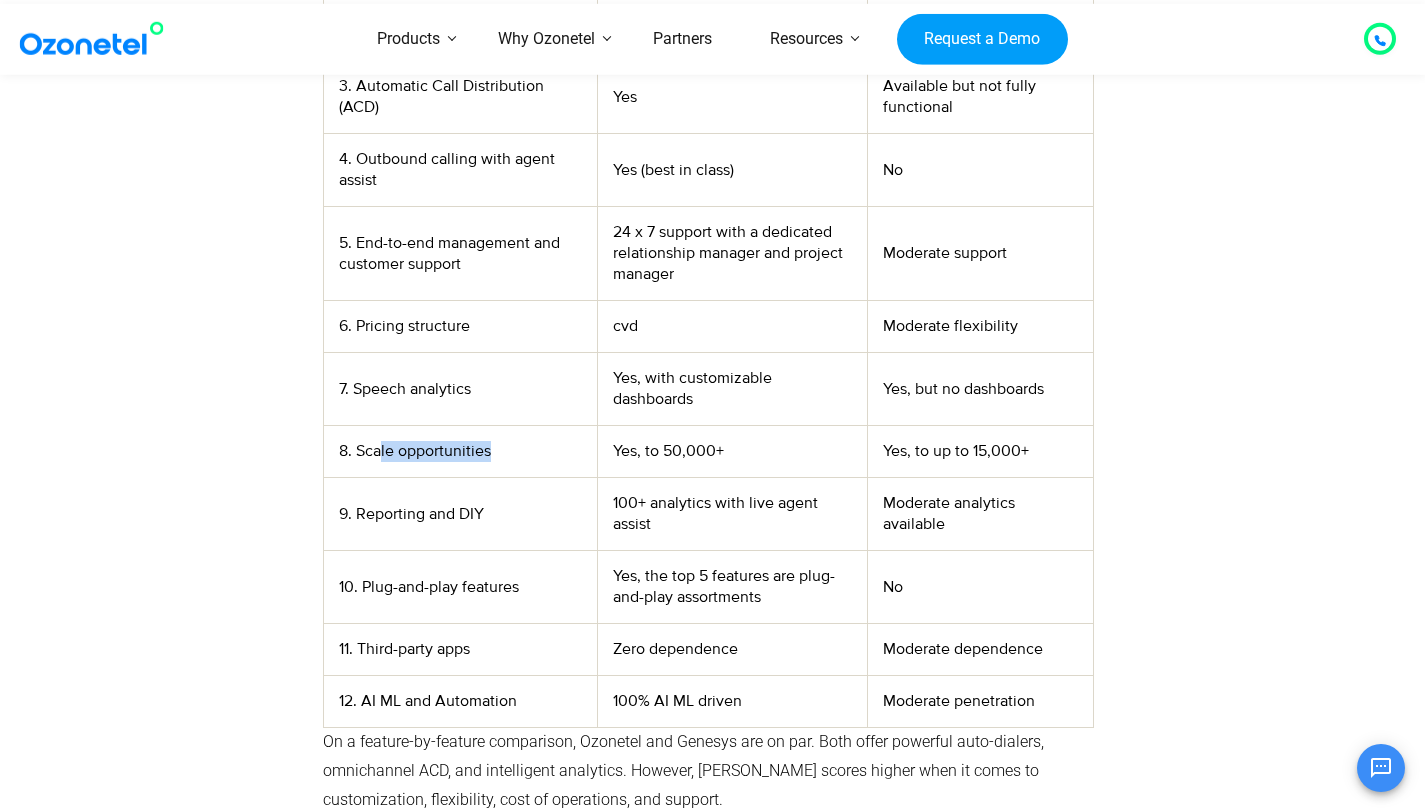 drag, startPoint x: 377, startPoint y: 453, endPoint x: 518, endPoint y: 456, distance: 141.0319 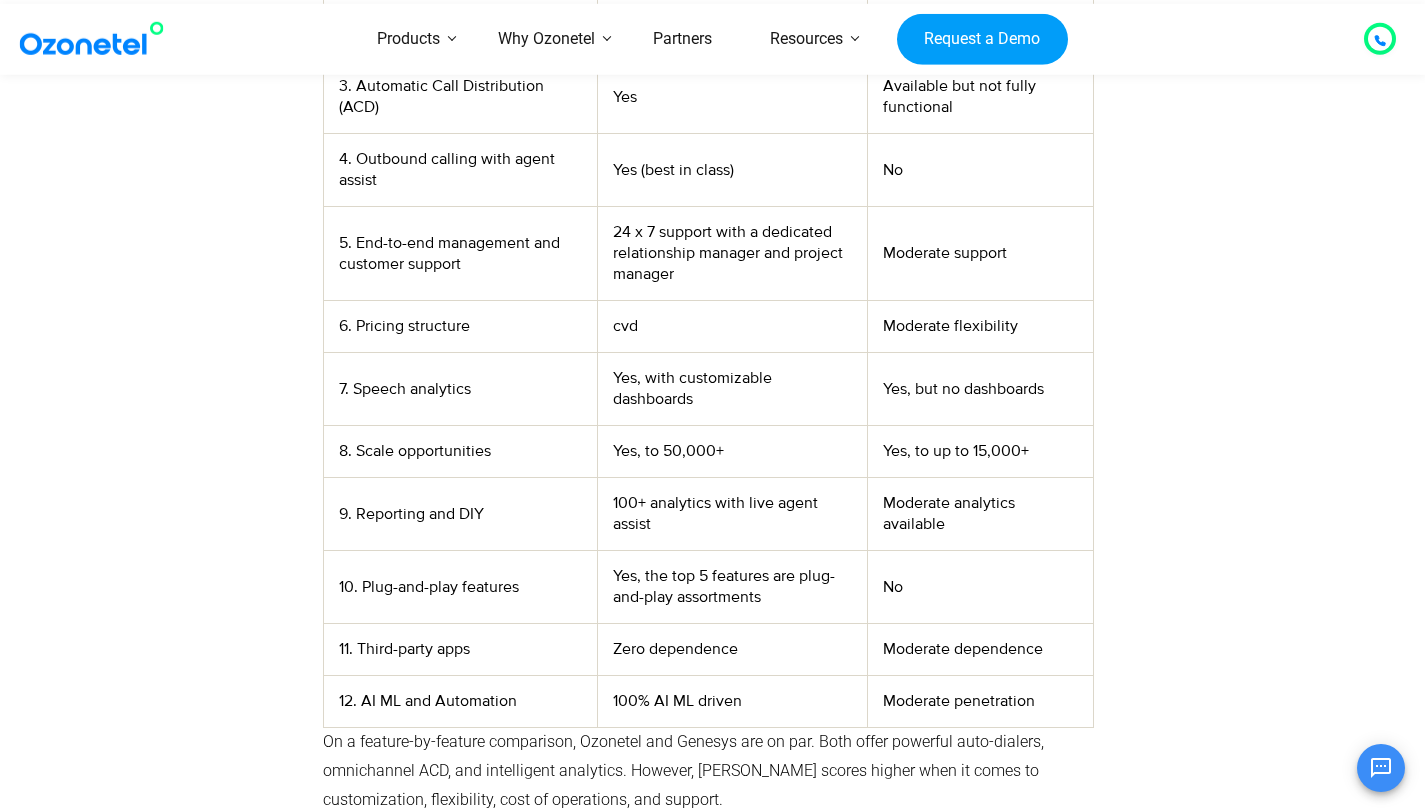 click on "9. Reporting and DIY" at bounding box center (460, 514) 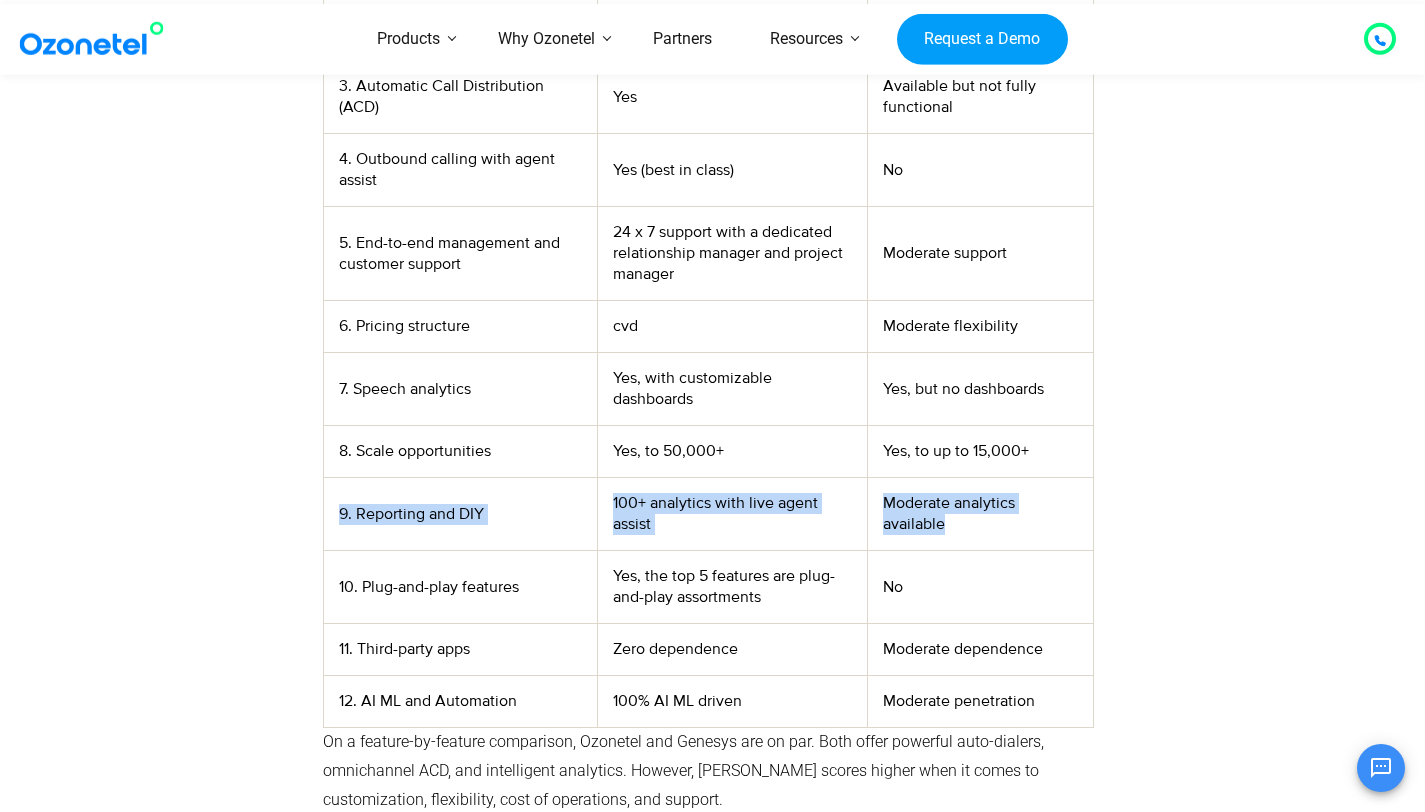 drag, startPoint x: 358, startPoint y: 522, endPoint x: 973, endPoint y: 532, distance: 615.0813 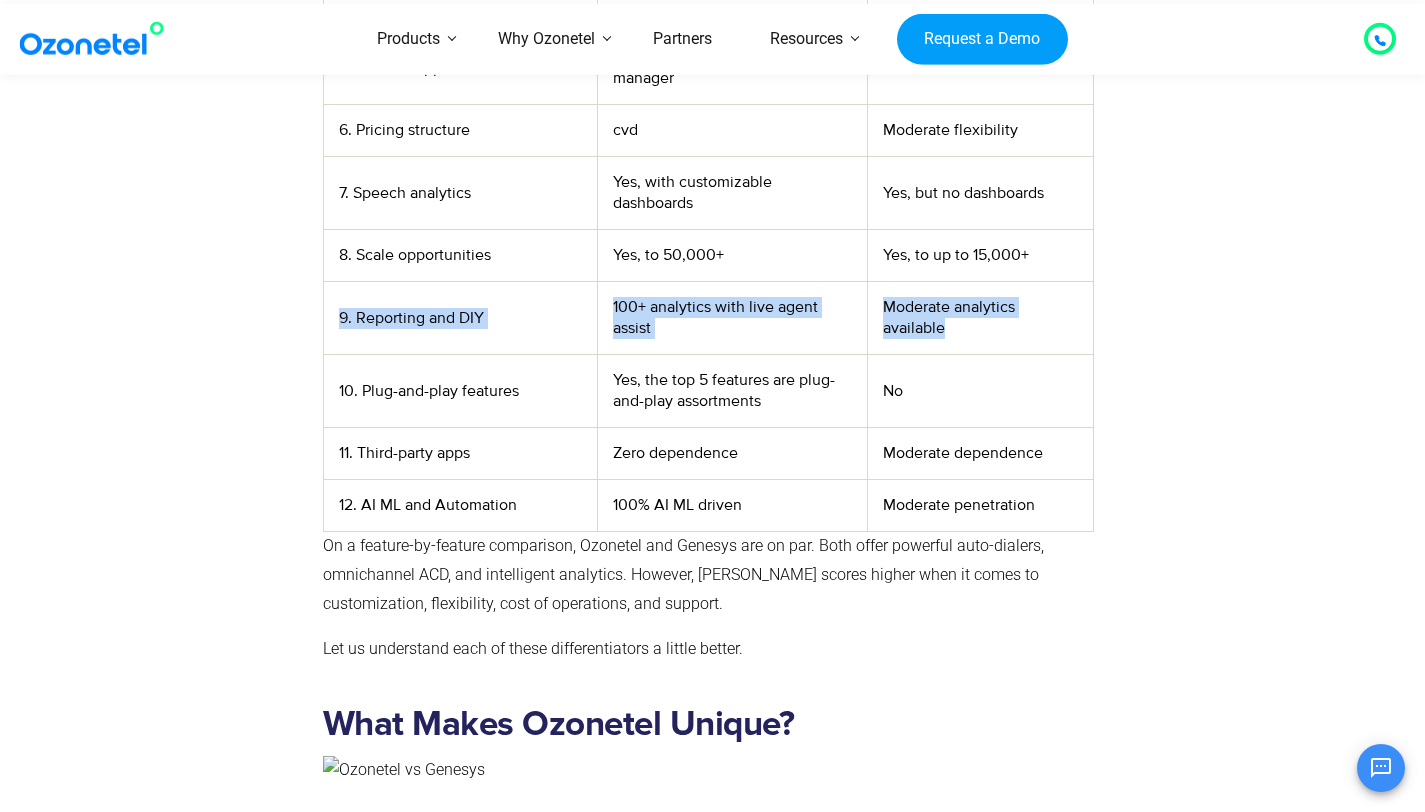 scroll, scrollTop: 5736, scrollLeft: 0, axis: vertical 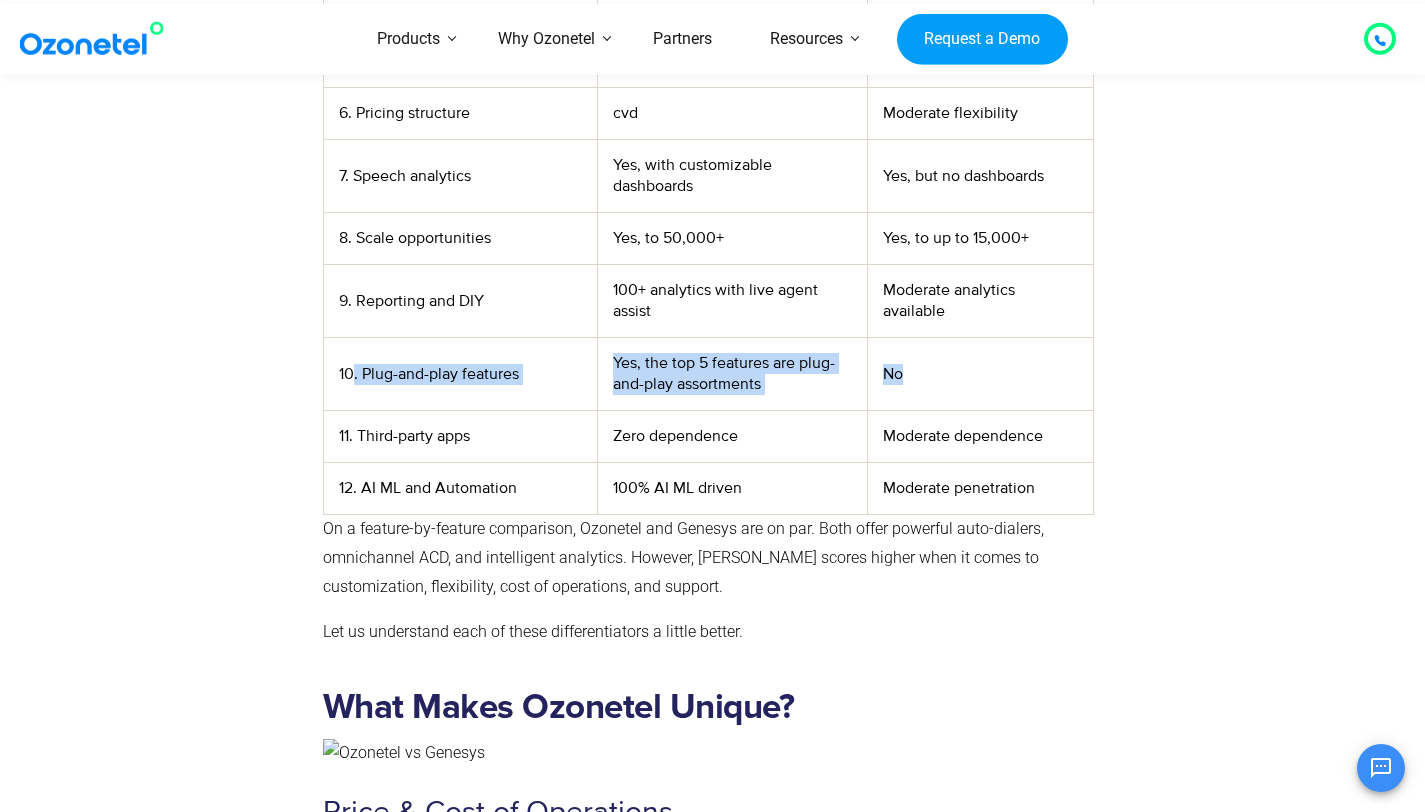 drag, startPoint x: 350, startPoint y: 378, endPoint x: 930, endPoint y: 384, distance: 580.031 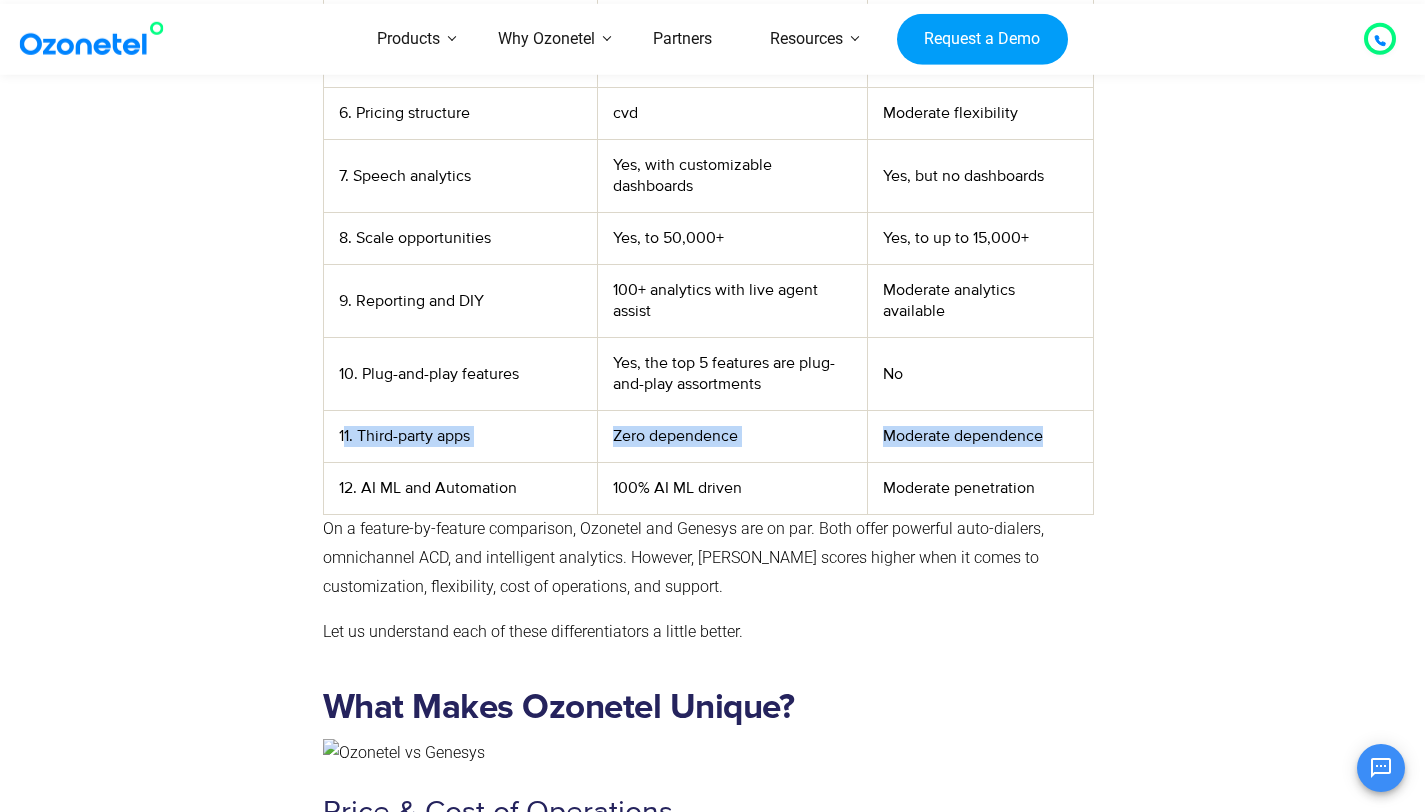 drag, startPoint x: 342, startPoint y: 439, endPoint x: 1053, endPoint y: 442, distance: 711.00635 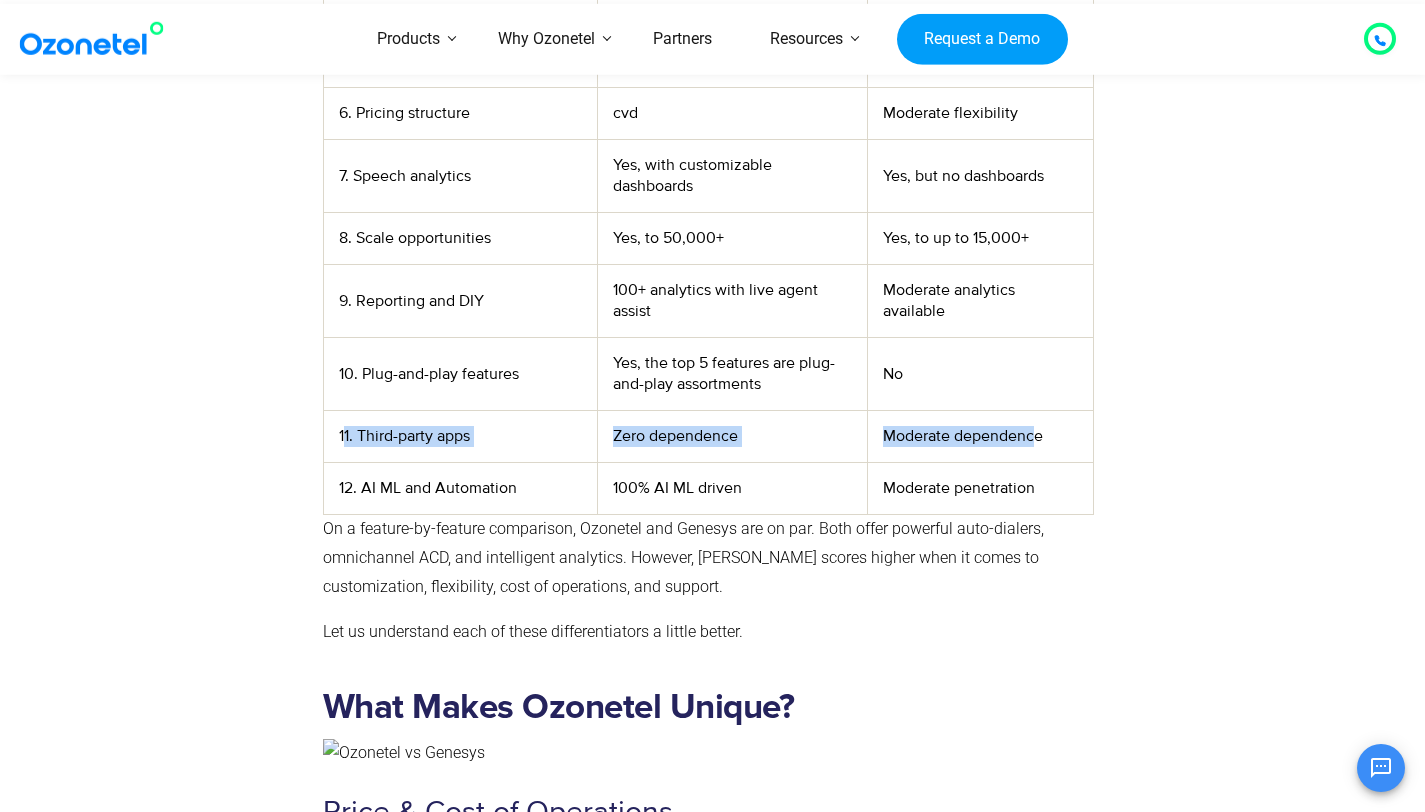 drag, startPoint x: 341, startPoint y: 441, endPoint x: 1038, endPoint y: 448, distance: 697.03516 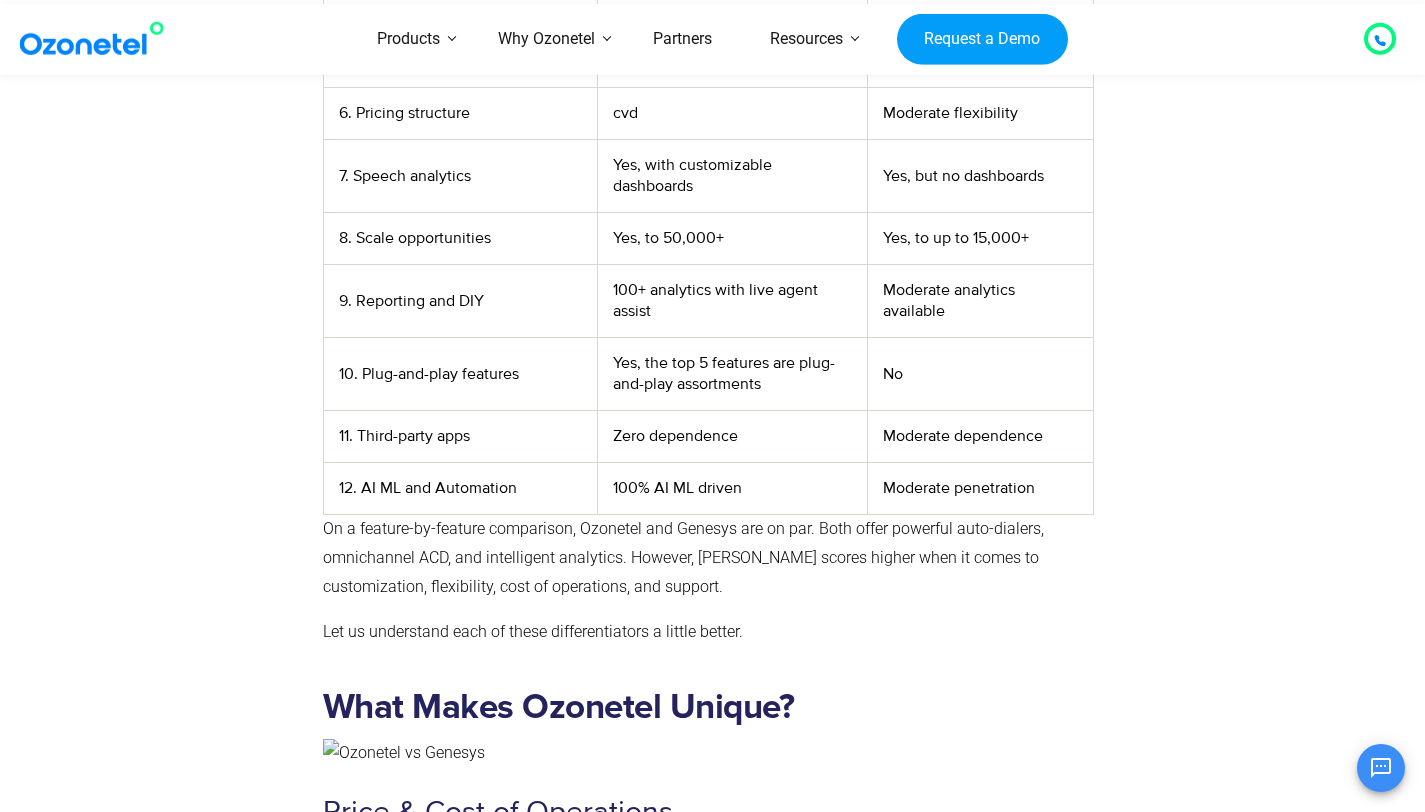click on "12. AI ML and Automation" at bounding box center (460, 489) 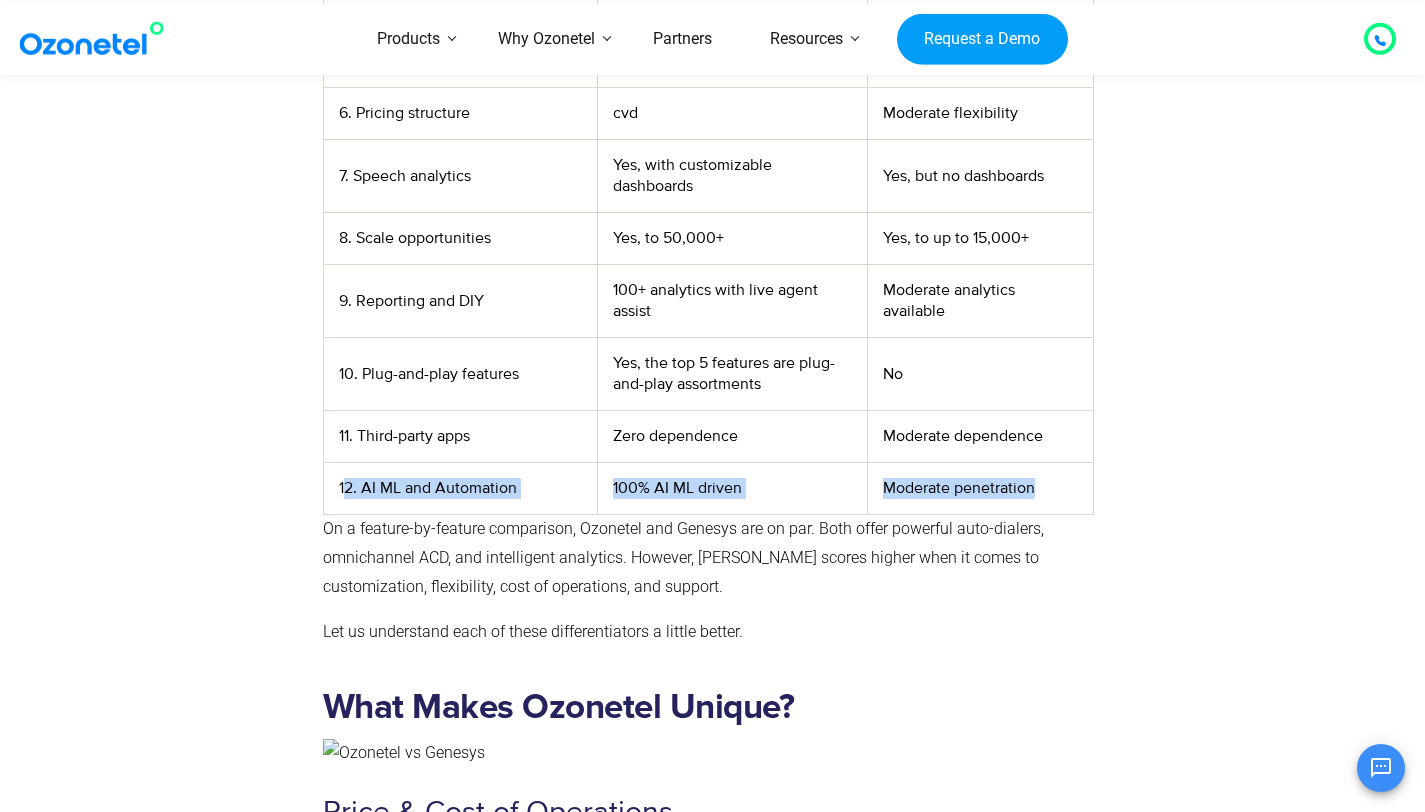 drag, startPoint x: 345, startPoint y: 494, endPoint x: 1072, endPoint y: 493, distance: 727.0007 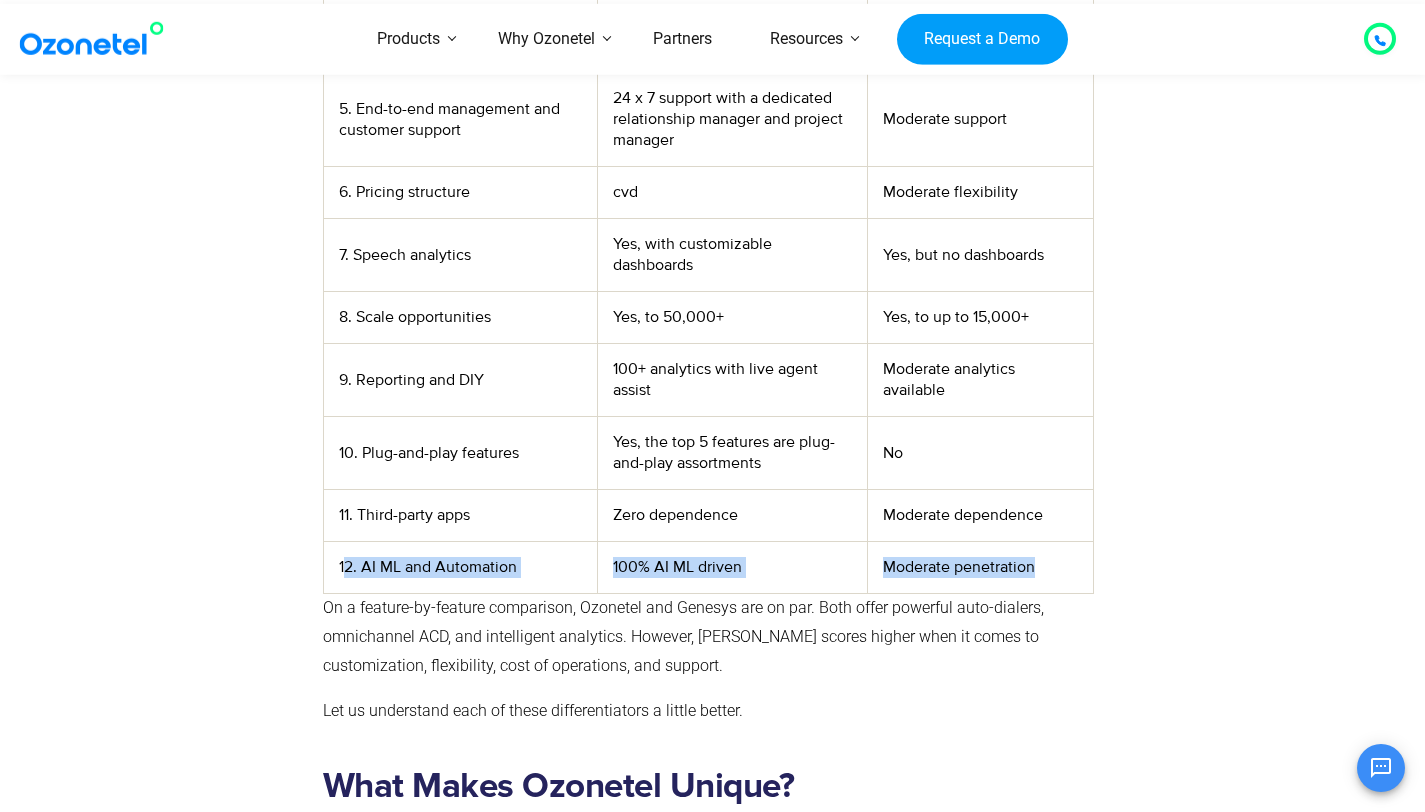 scroll, scrollTop: 5625, scrollLeft: 0, axis: vertical 